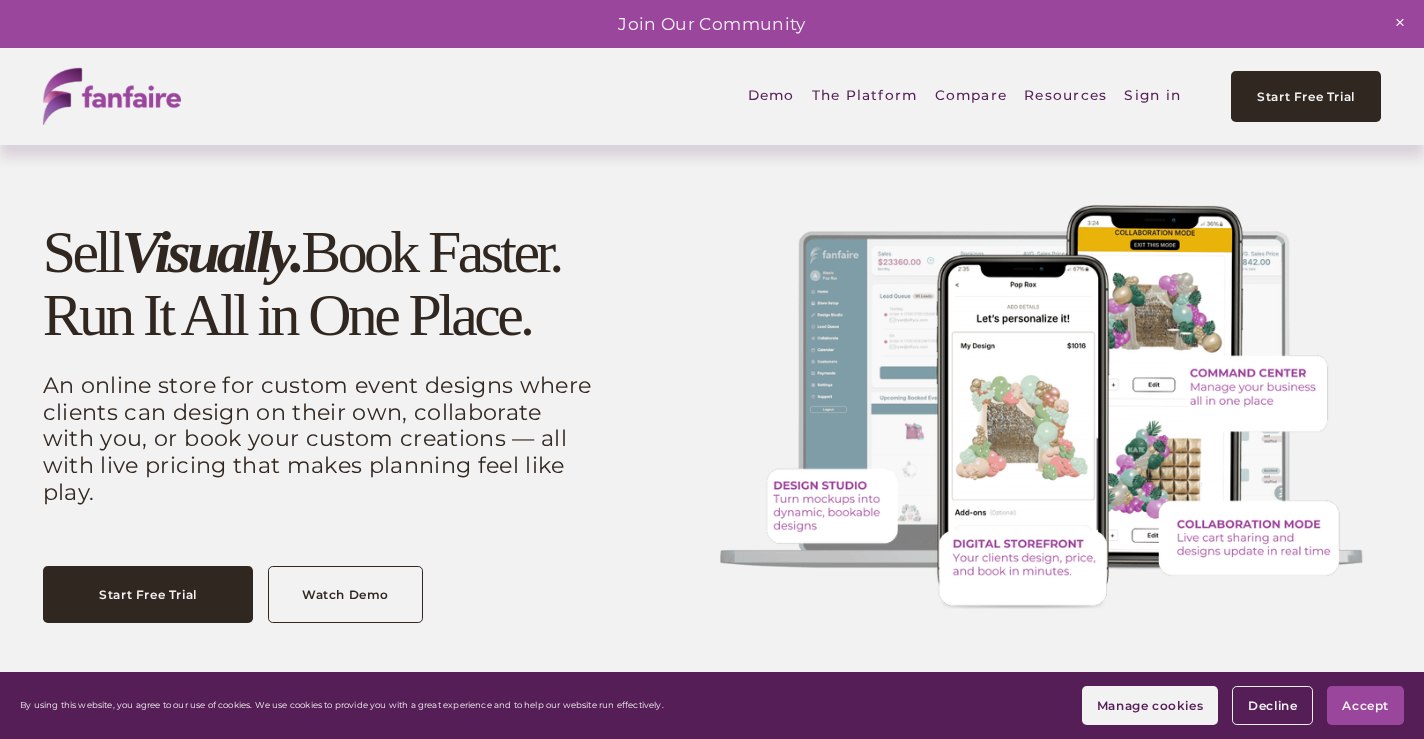 scroll, scrollTop: 0, scrollLeft: 0, axis: both 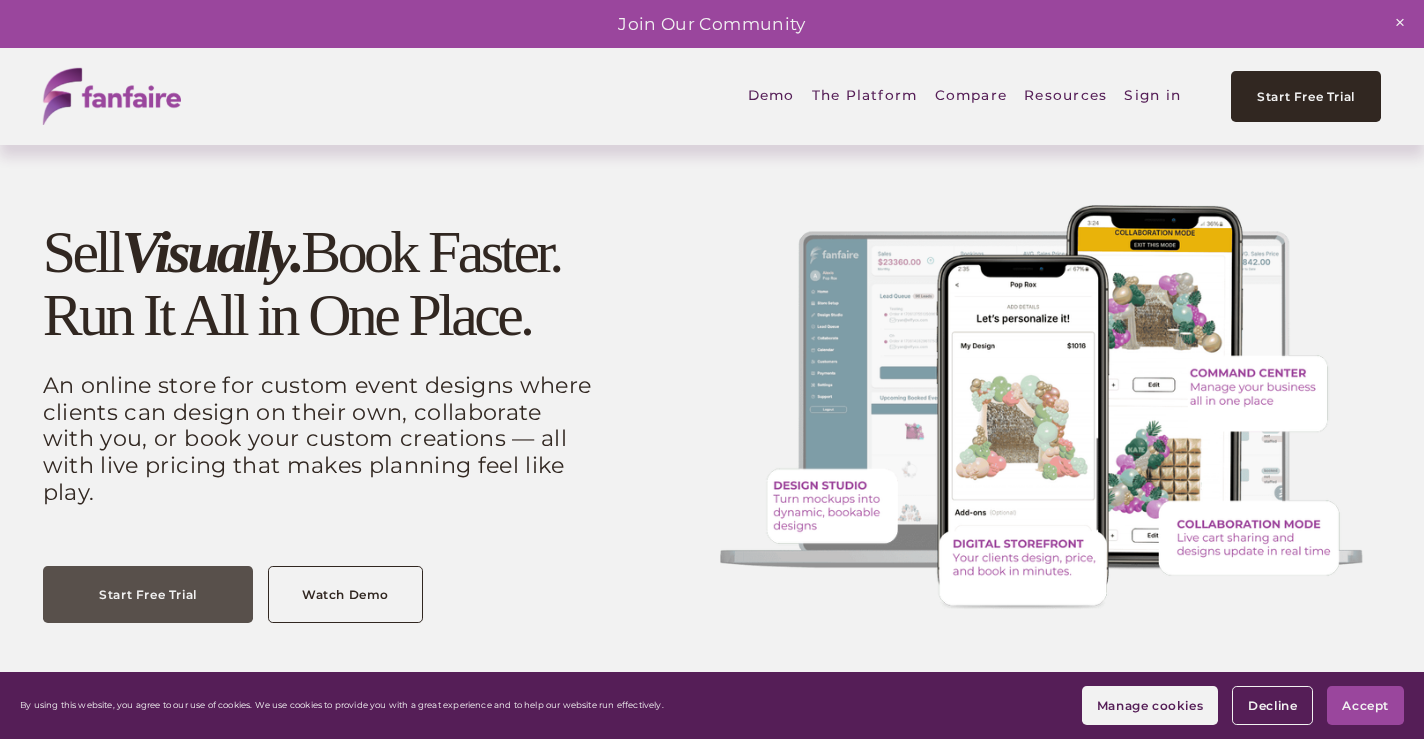click on "Start Free Trial" at bounding box center [148, 595] 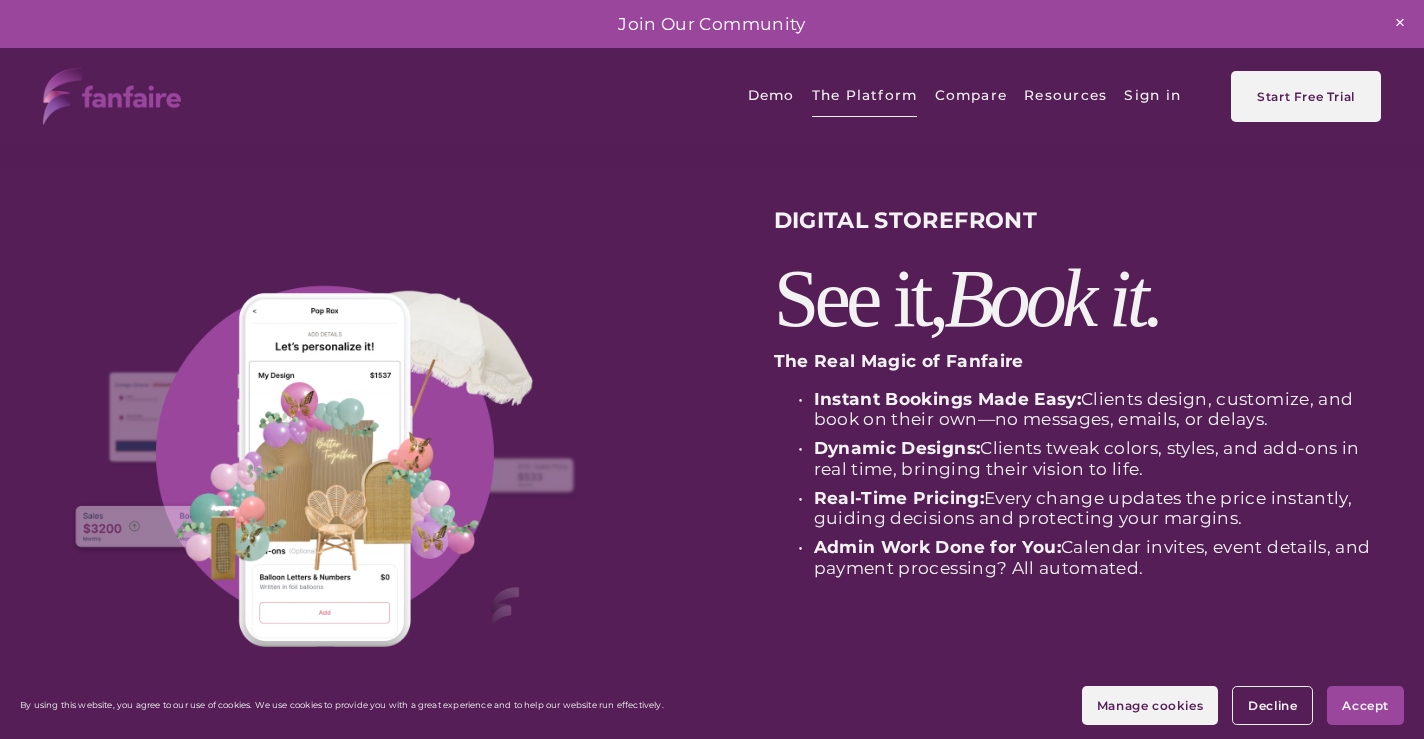 scroll, scrollTop: 0, scrollLeft: 0, axis: both 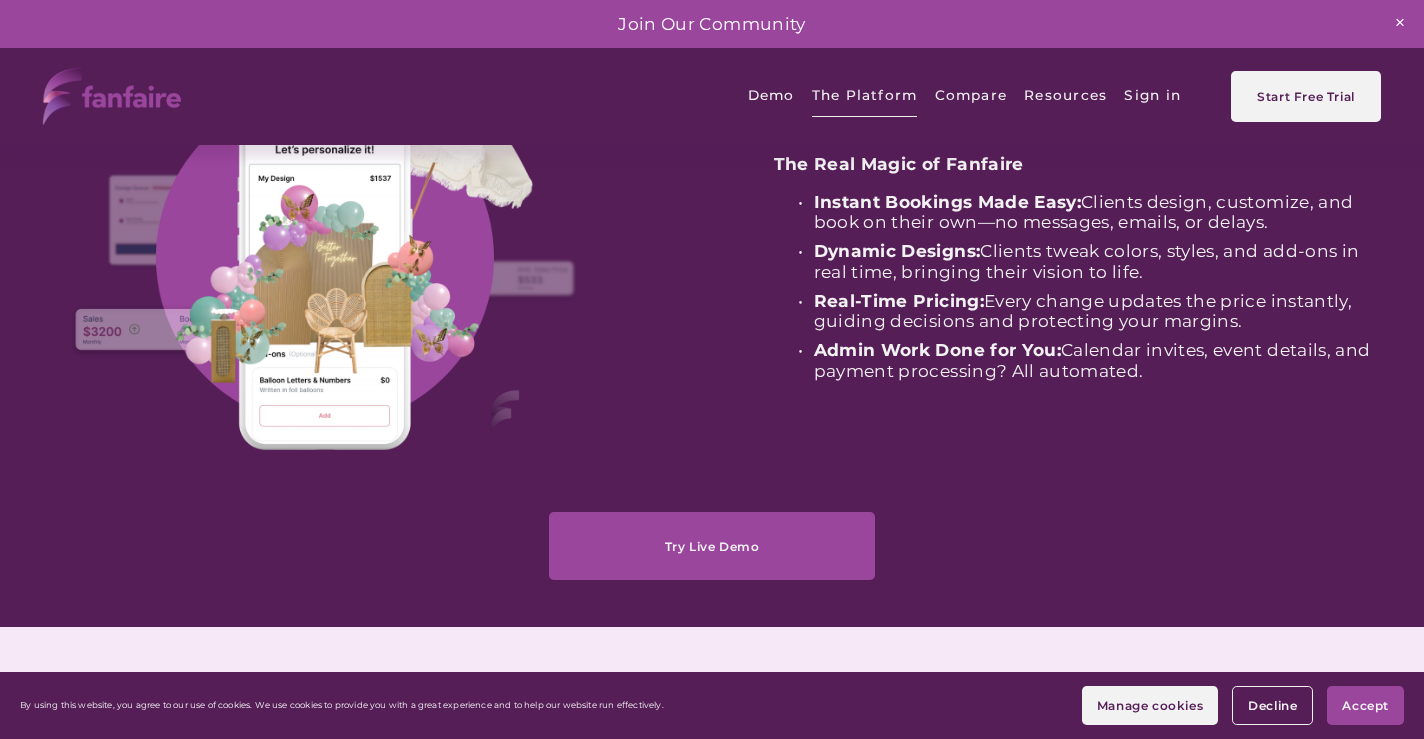click on "Try Live Demo" at bounding box center (712, 546) 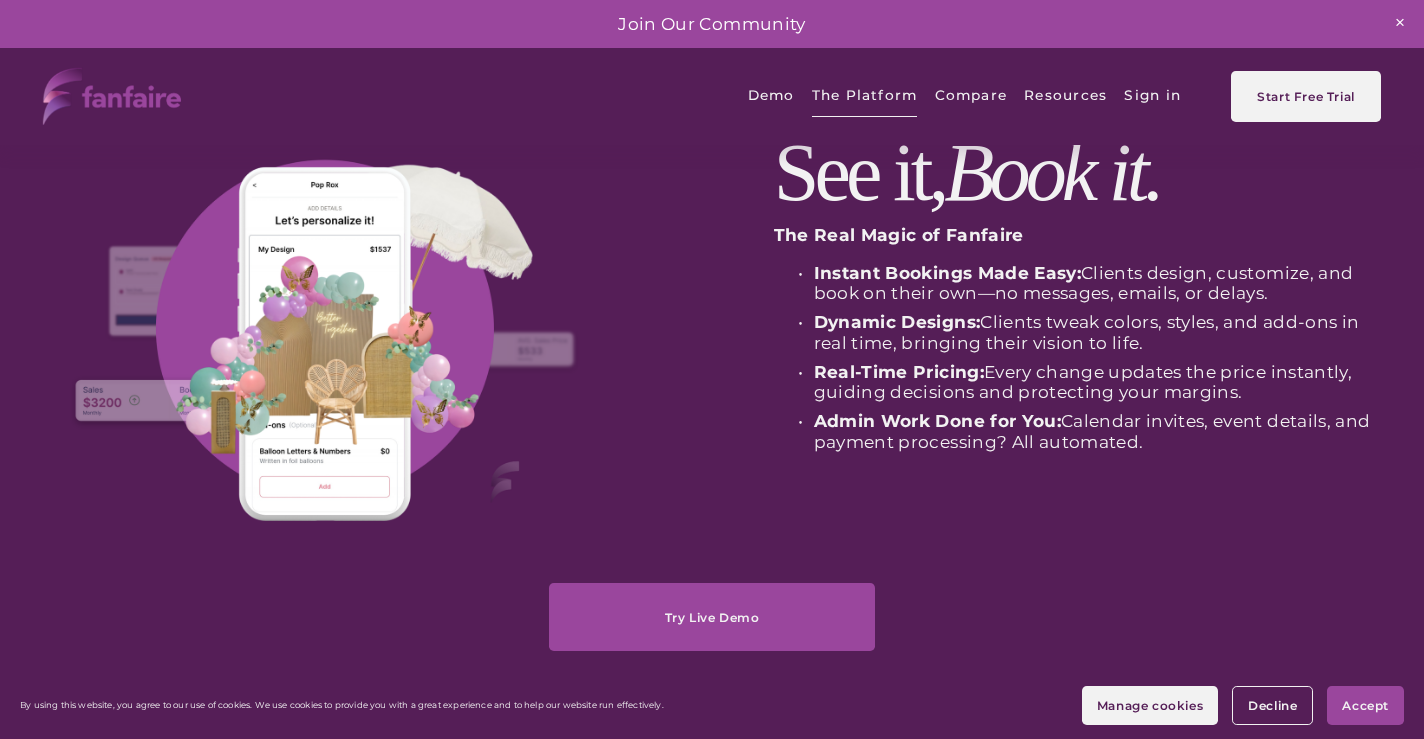 scroll, scrollTop: 93, scrollLeft: 0, axis: vertical 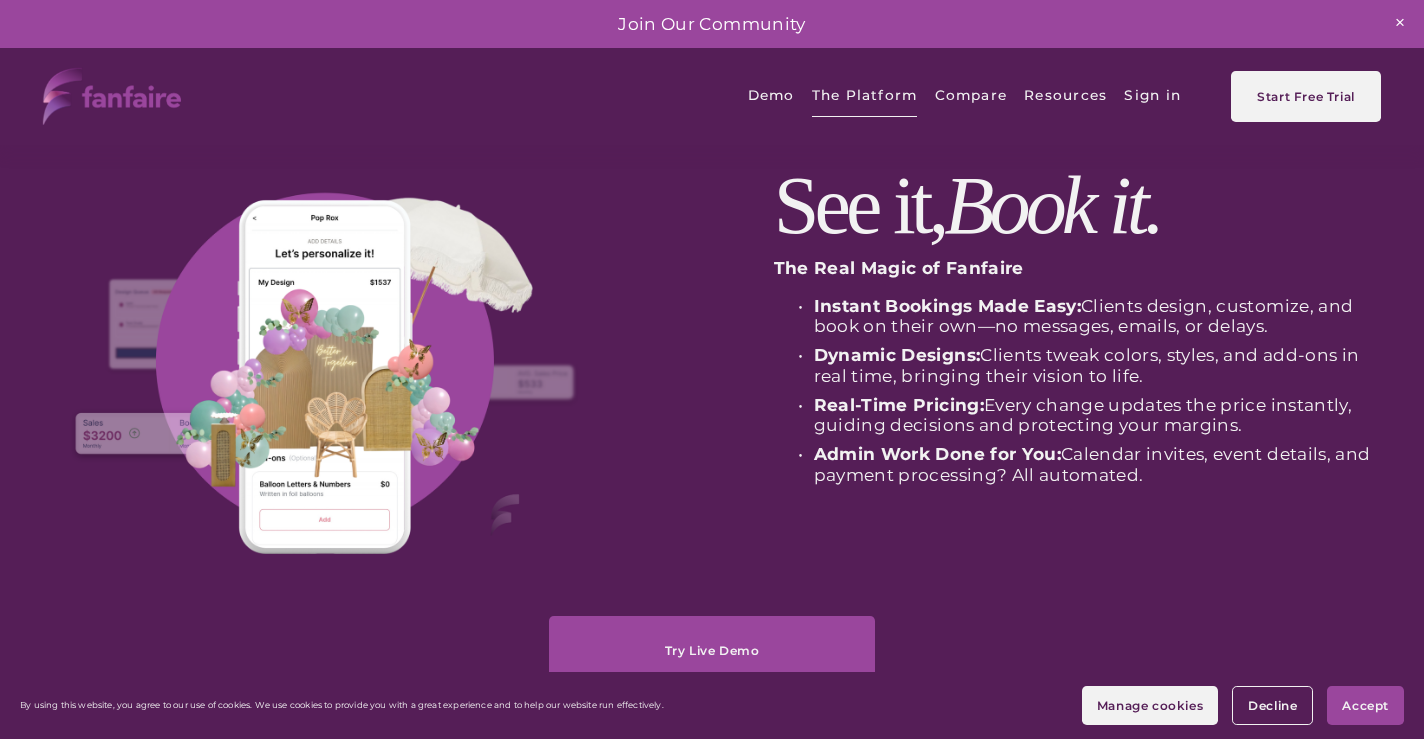 click on "Compare" at bounding box center [971, 96] 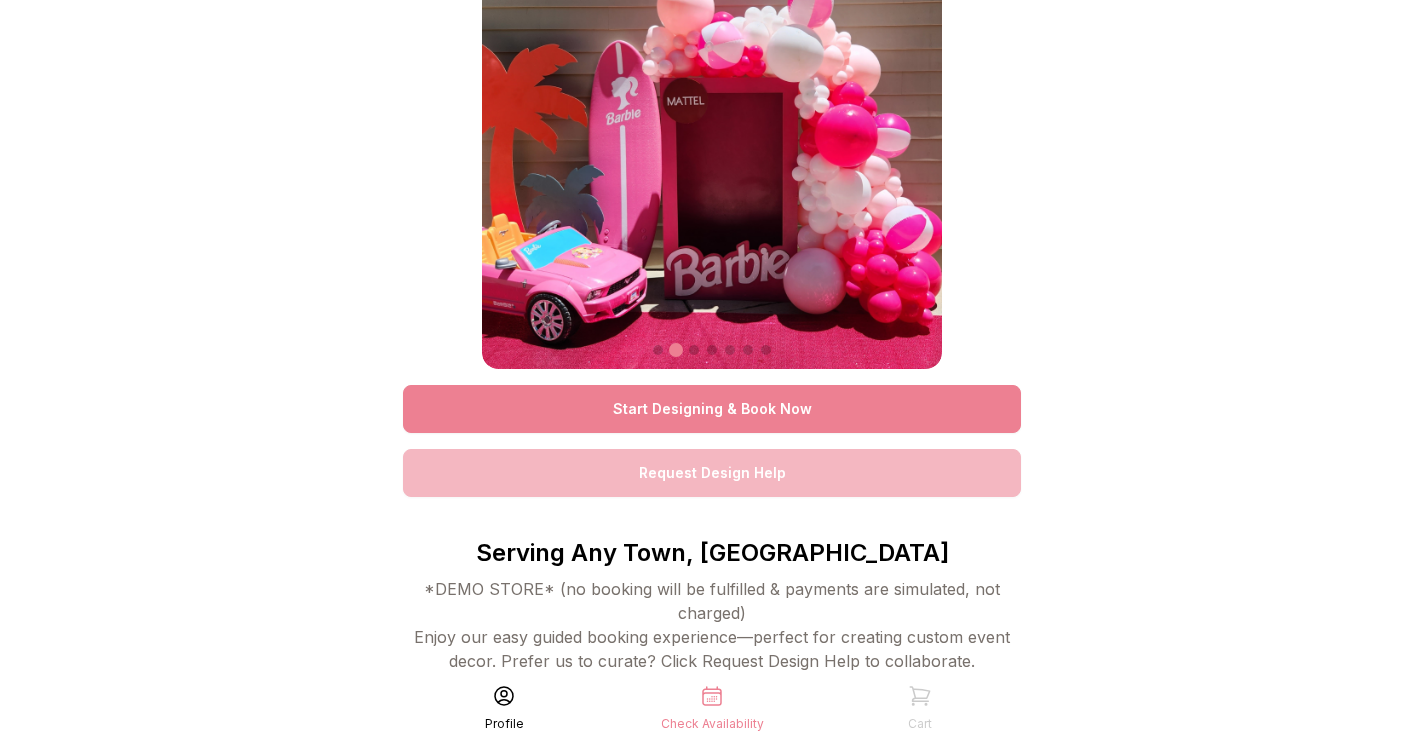 scroll, scrollTop: 0, scrollLeft: 0, axis: both 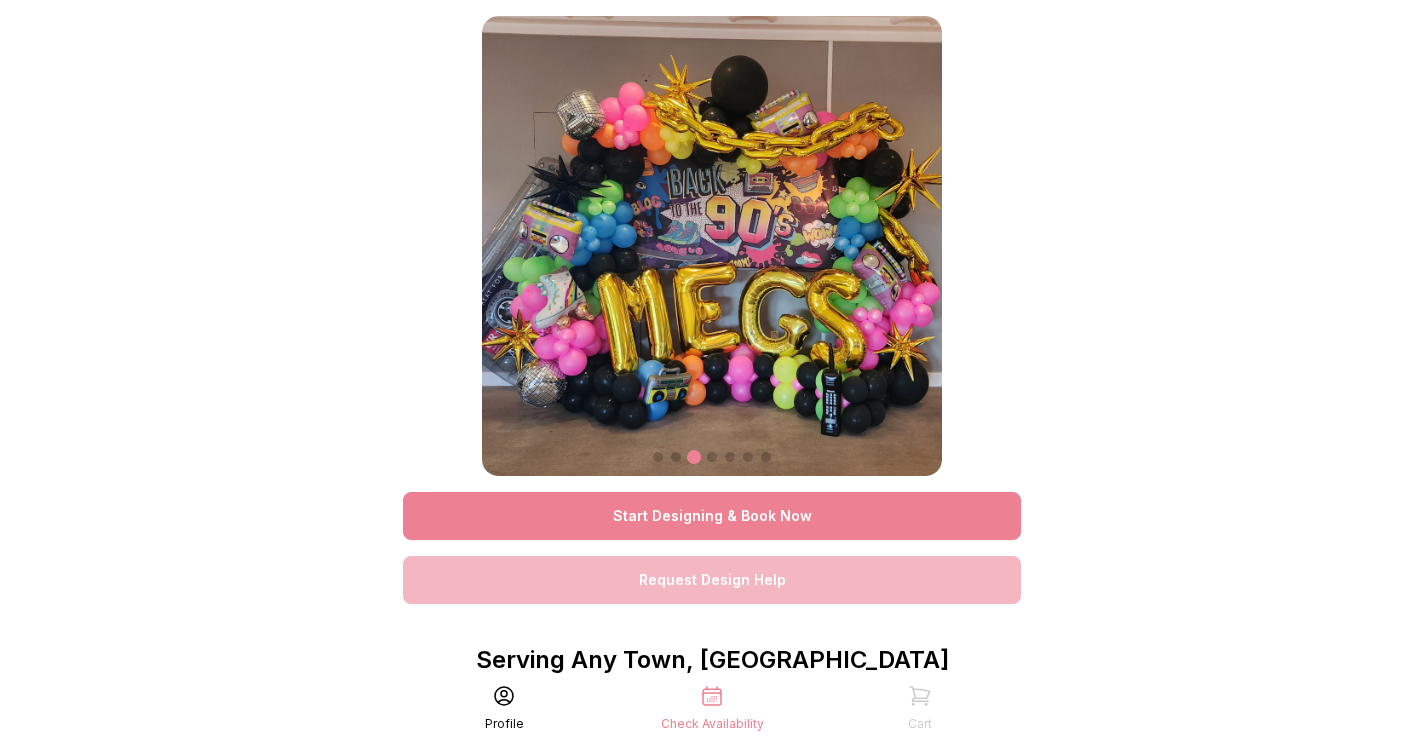 click on "Start Designing & Book Now" at bounding box center (712, 516) 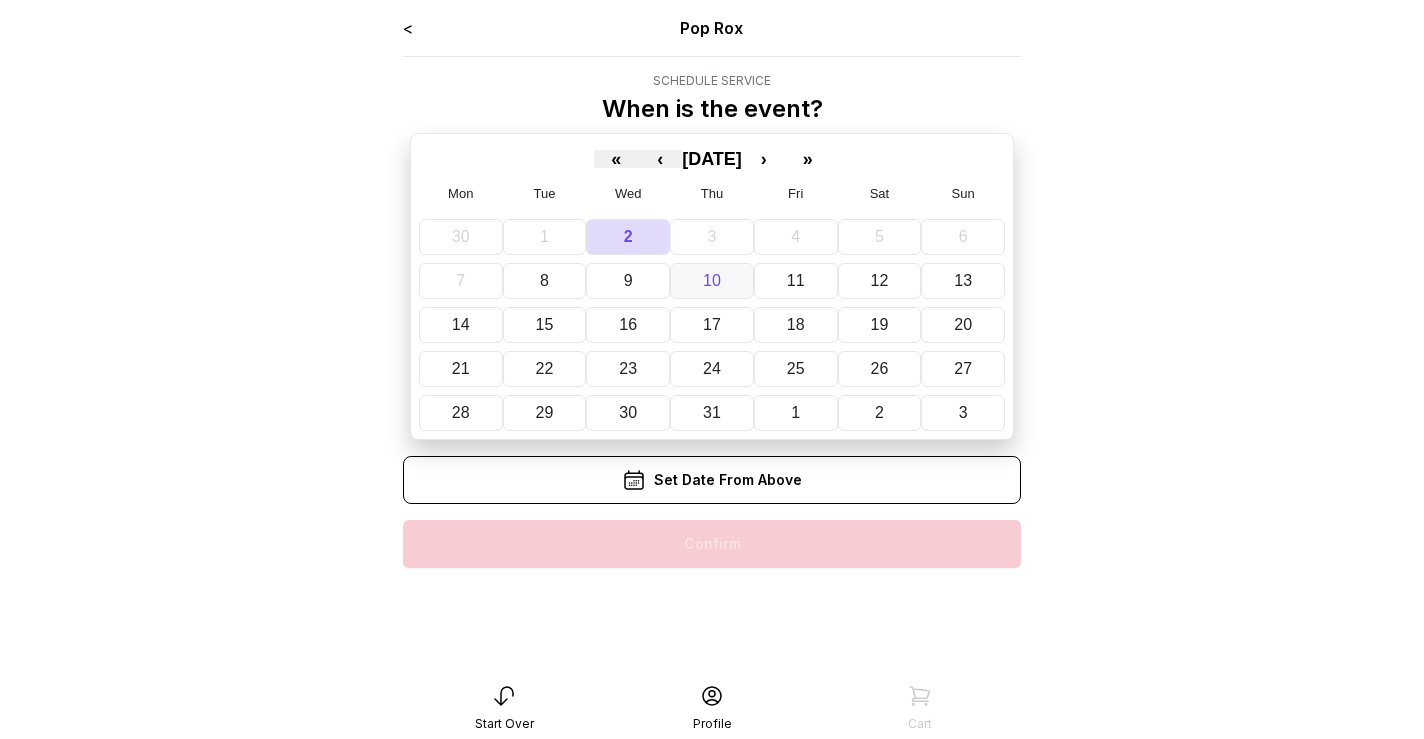 click on "10" at bounding box center [712, 280] 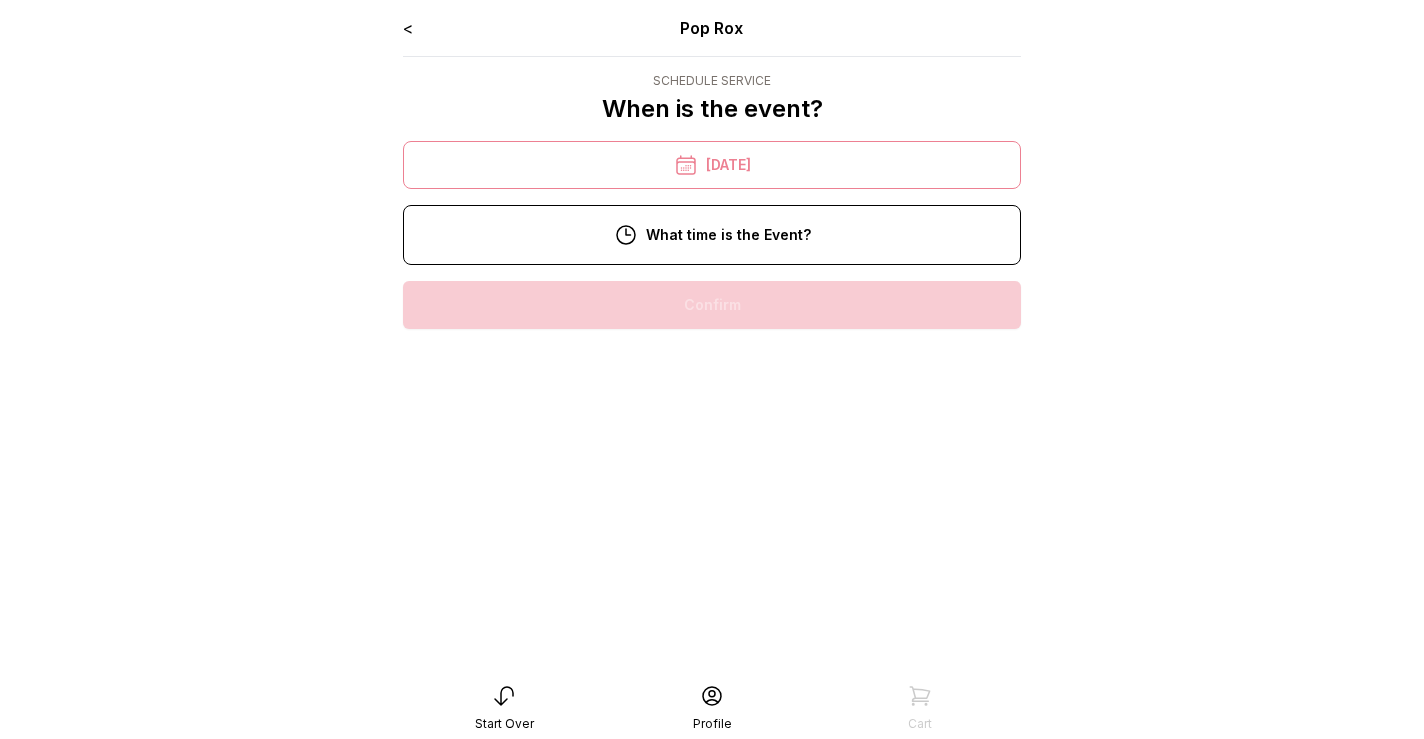 scroll, scrollTop: 222, scrollLeft: 0, axis: vertical 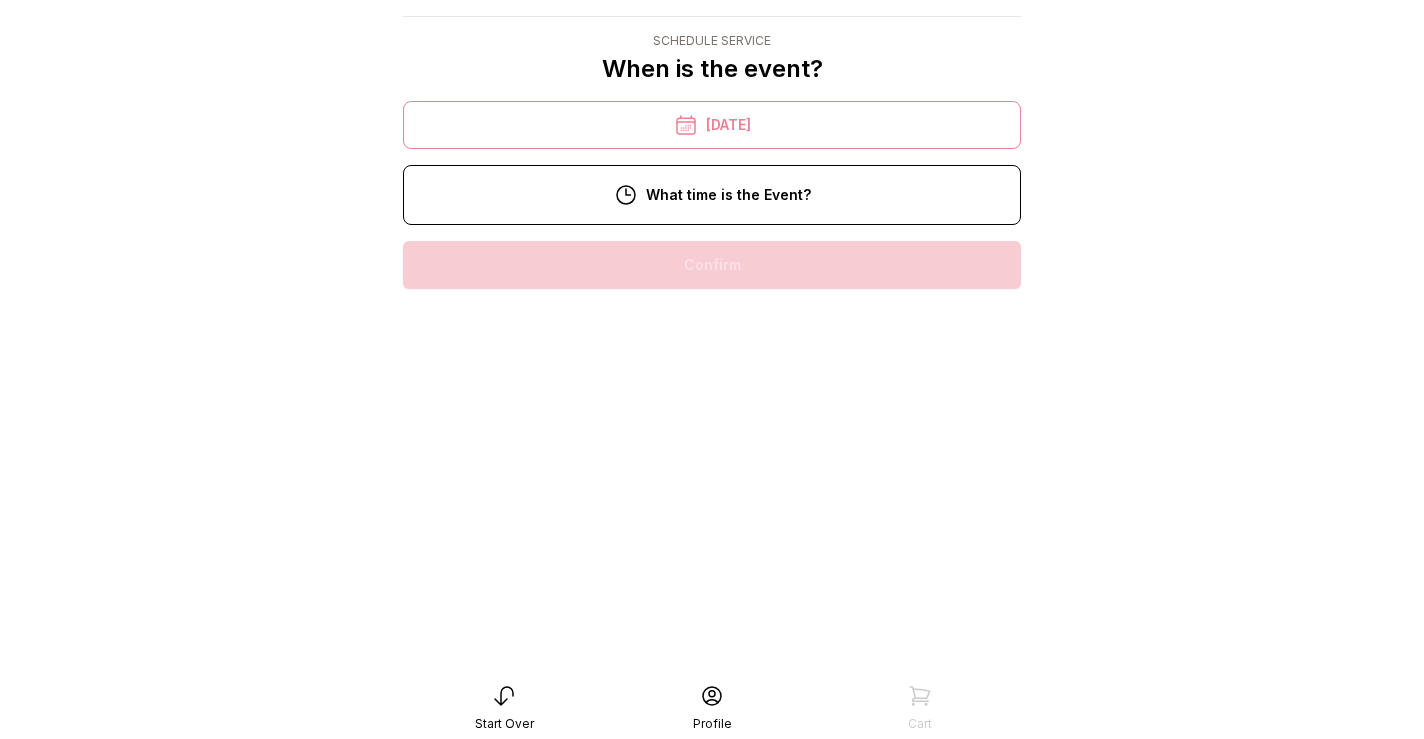 click on "6:00 pm" at bounding box center (712, 777) 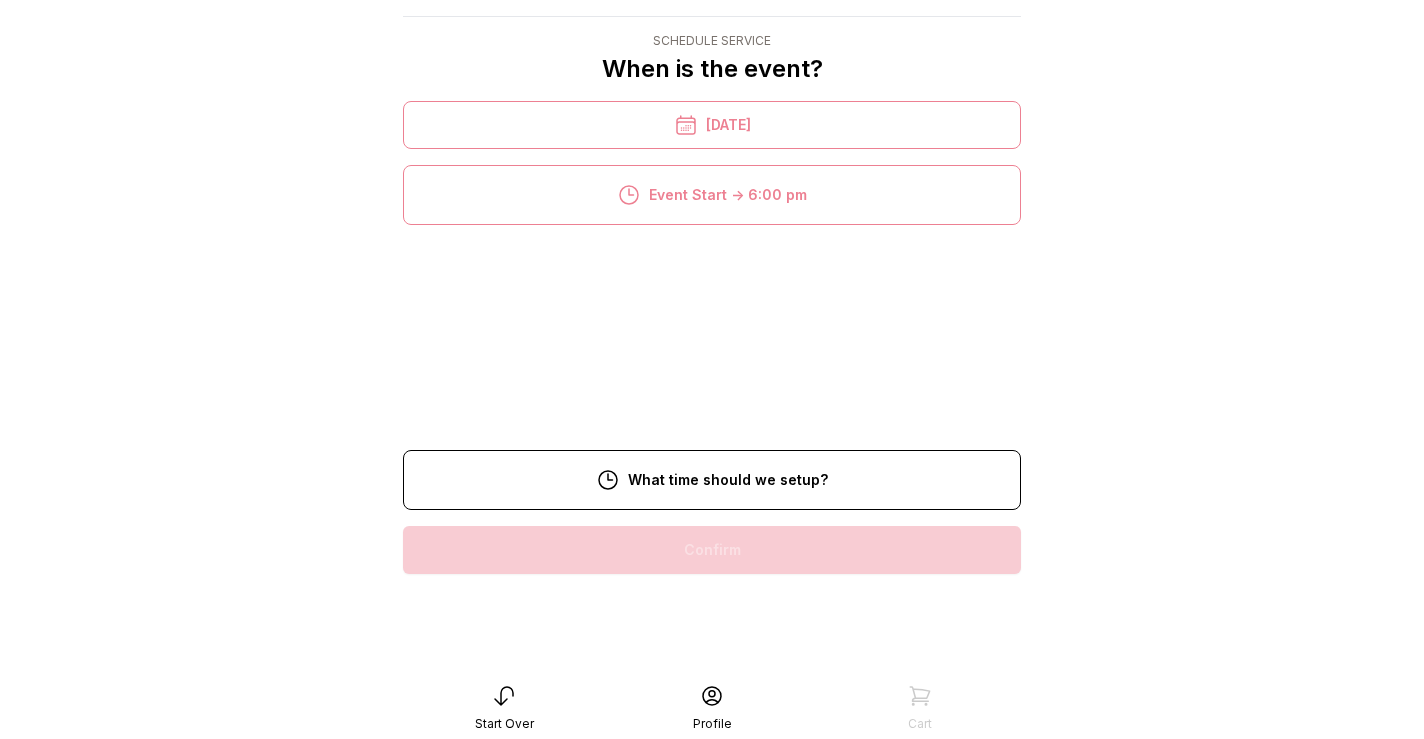 scroll, scrollTop: 40, scrollLeft: 0, axis: vertical 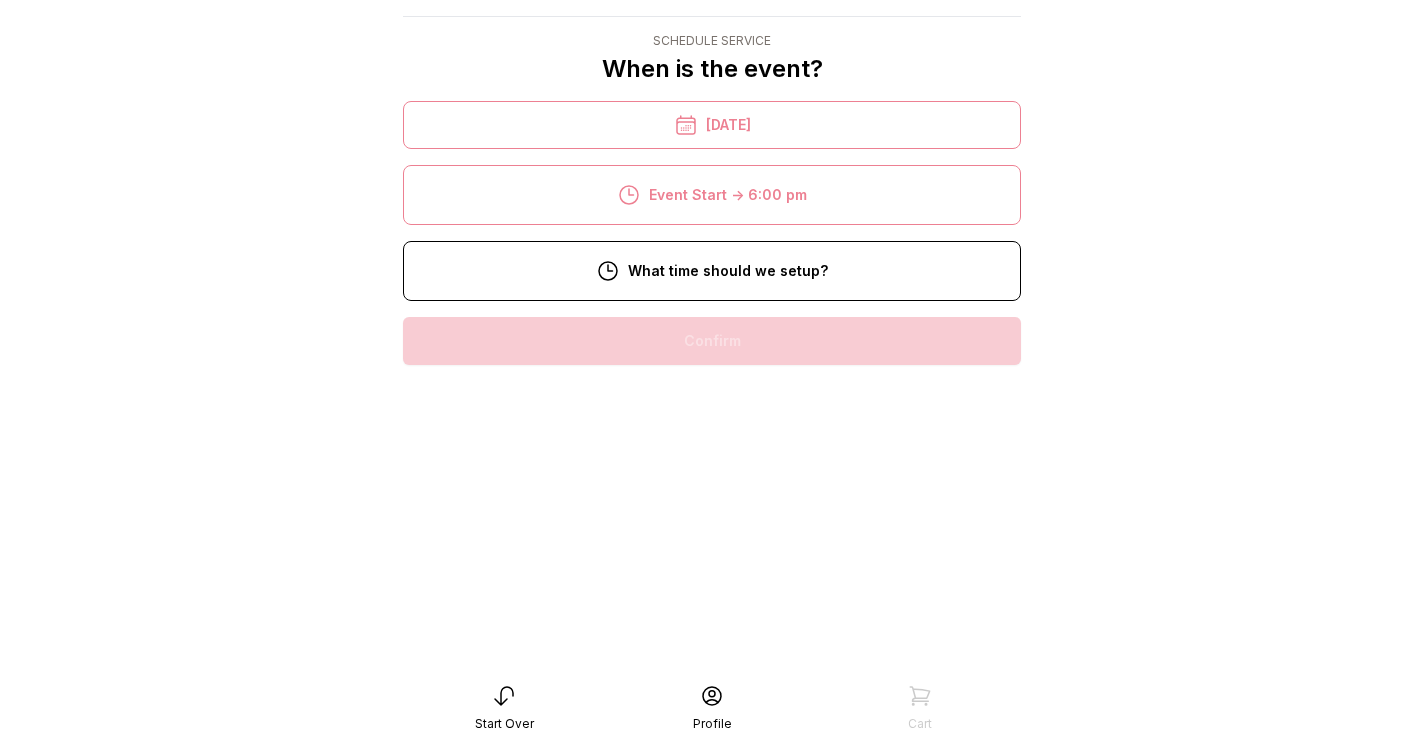 click on "2:00 pm" at bounding box center [712, 725] 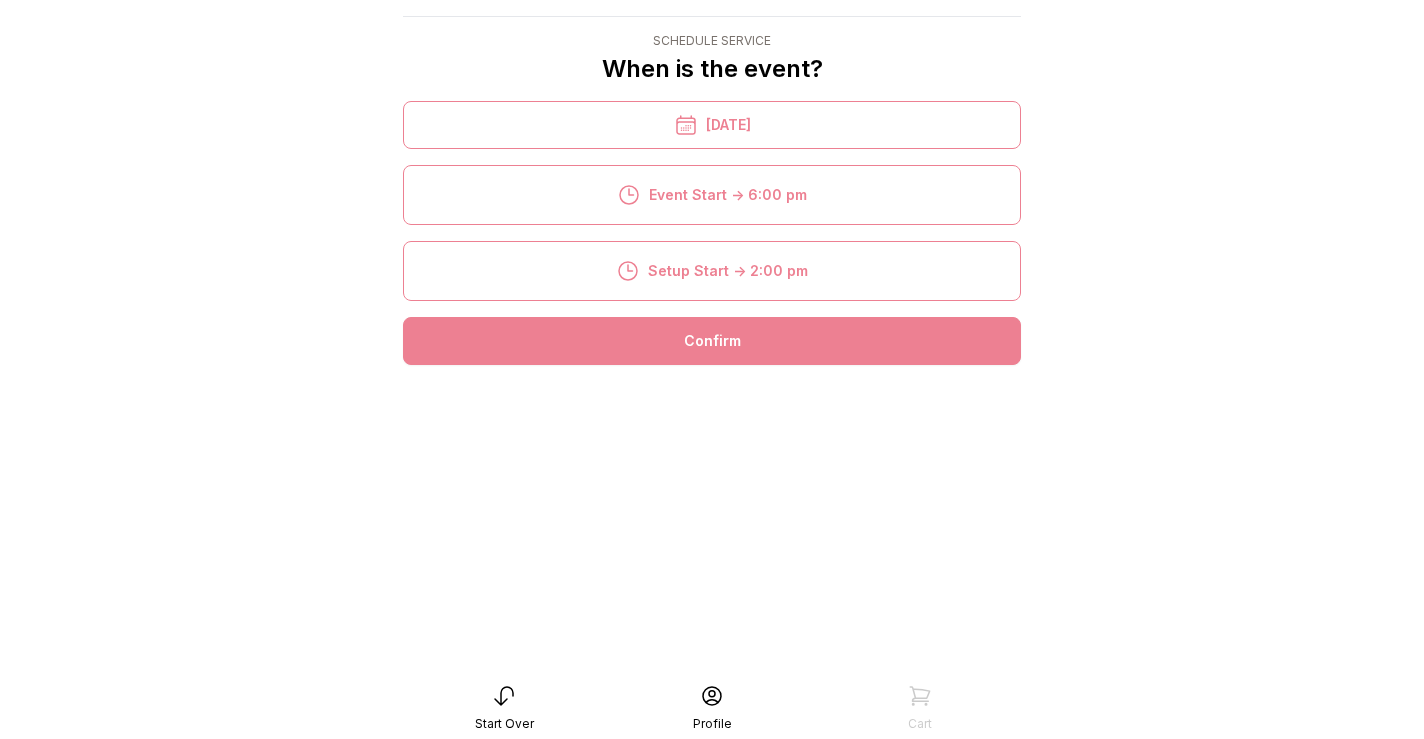 click on "Confirm" at bounding box center [712, 341] 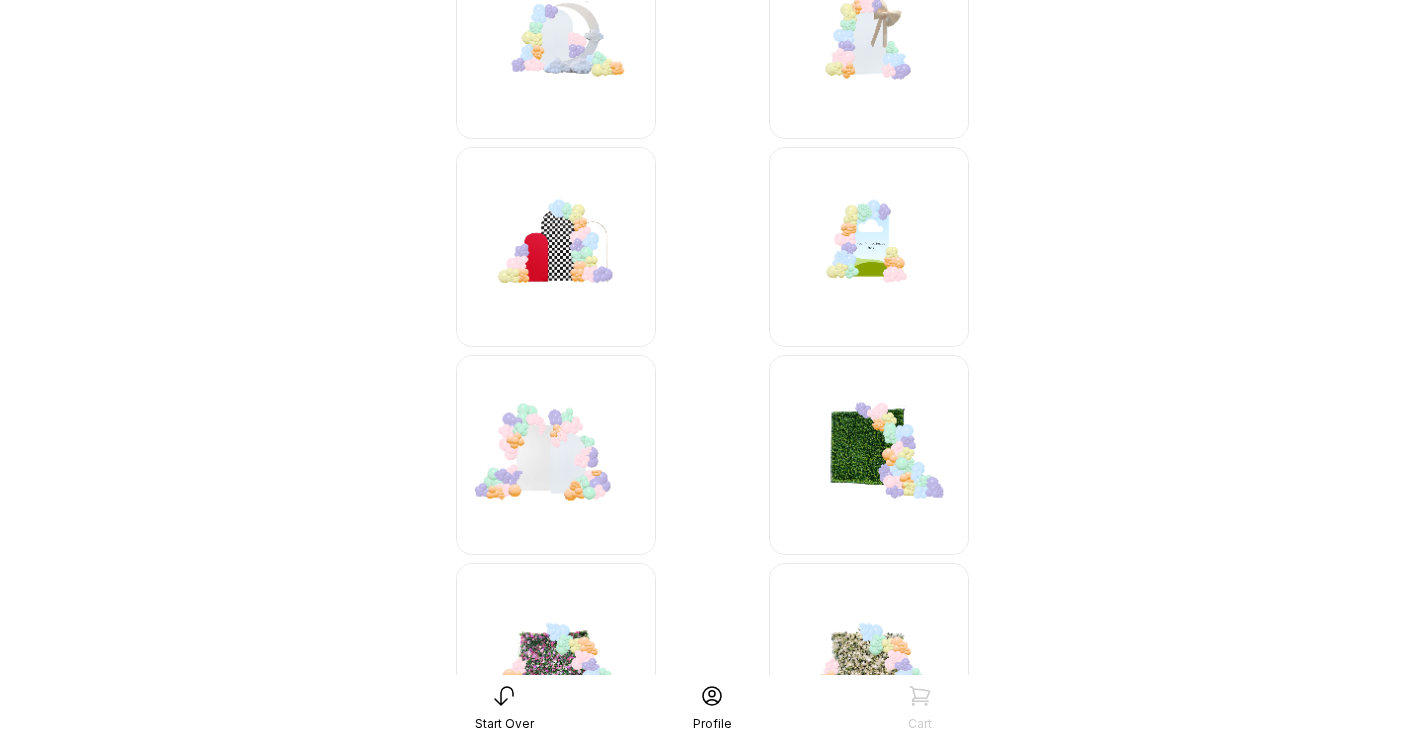 scroll, scrollTop: 713, scrollLeft: 0, axis: vertical 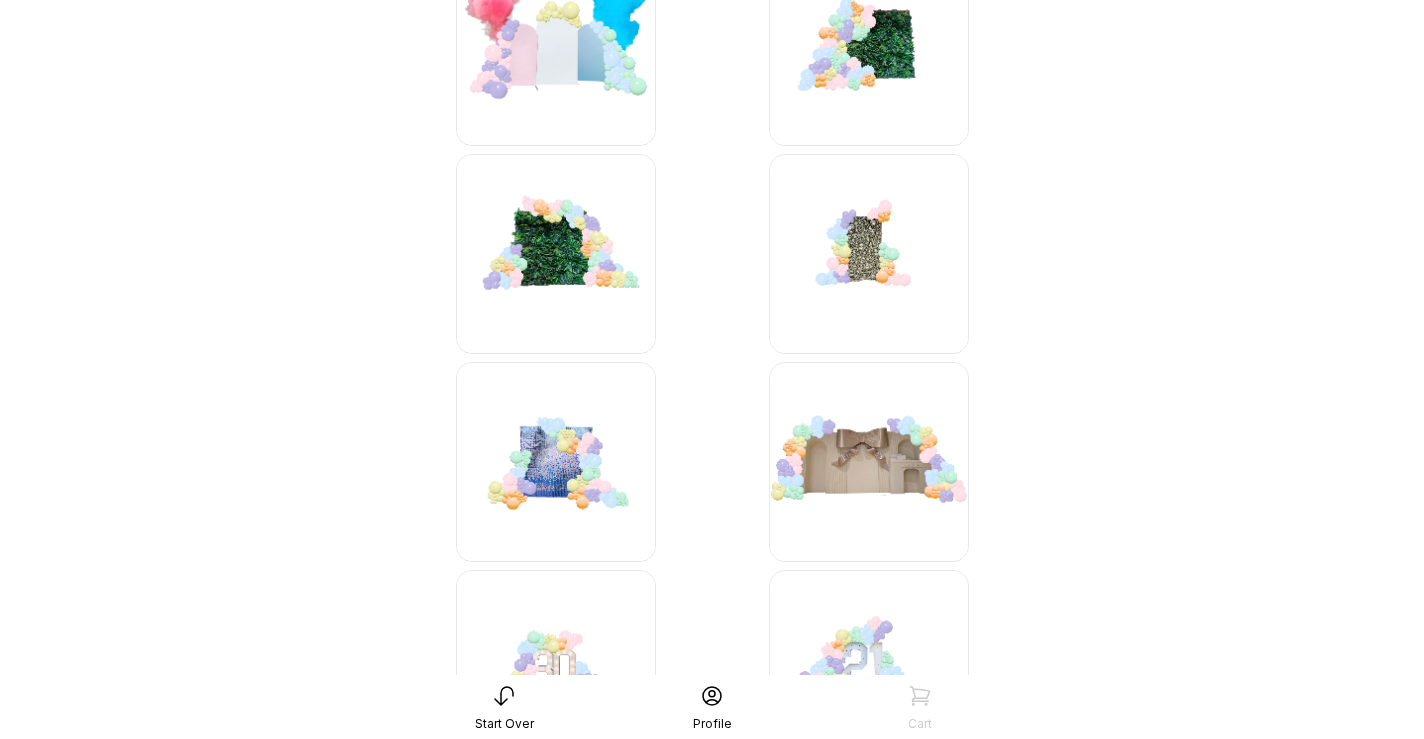 click at bounding box center (556, 254) 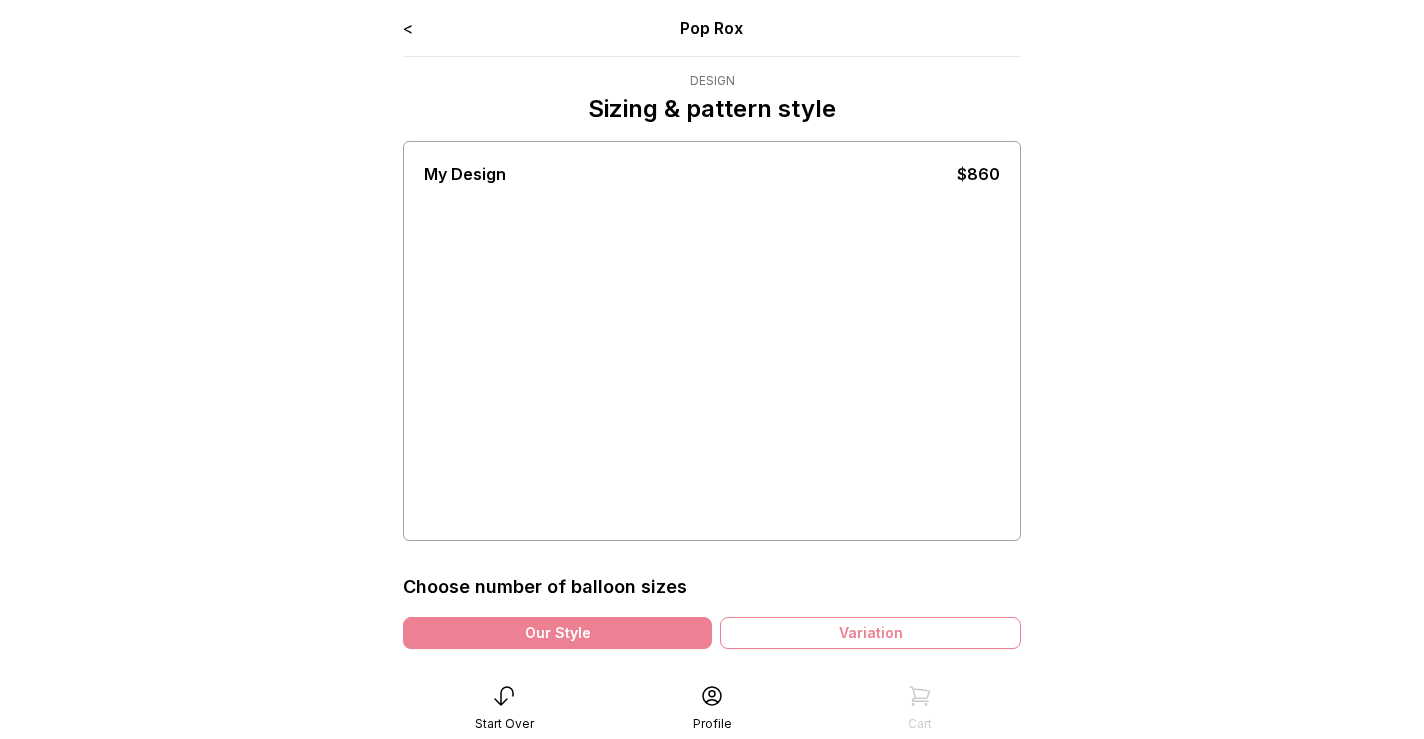 scroll, scrollTop: 0, scrollLeft: 0, axis: both 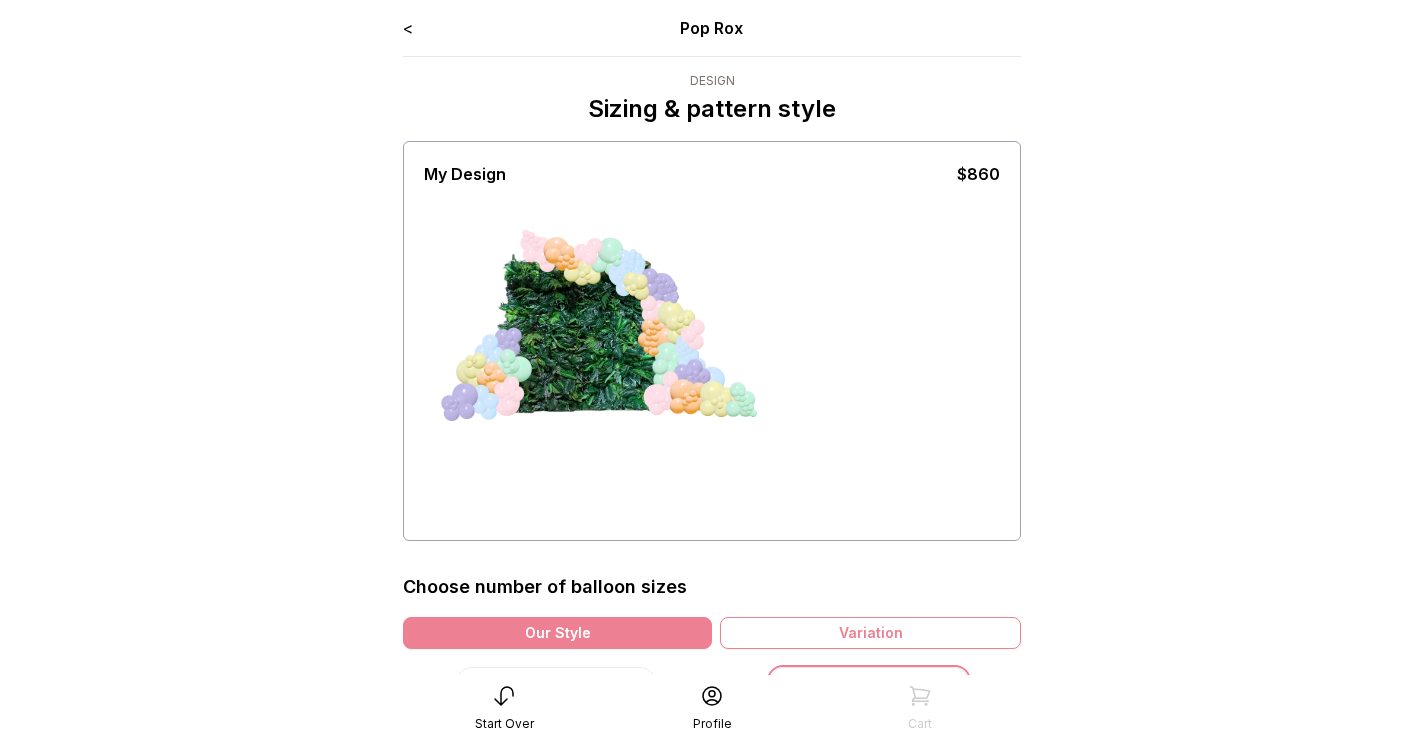 click at bounding box center [553, 256] 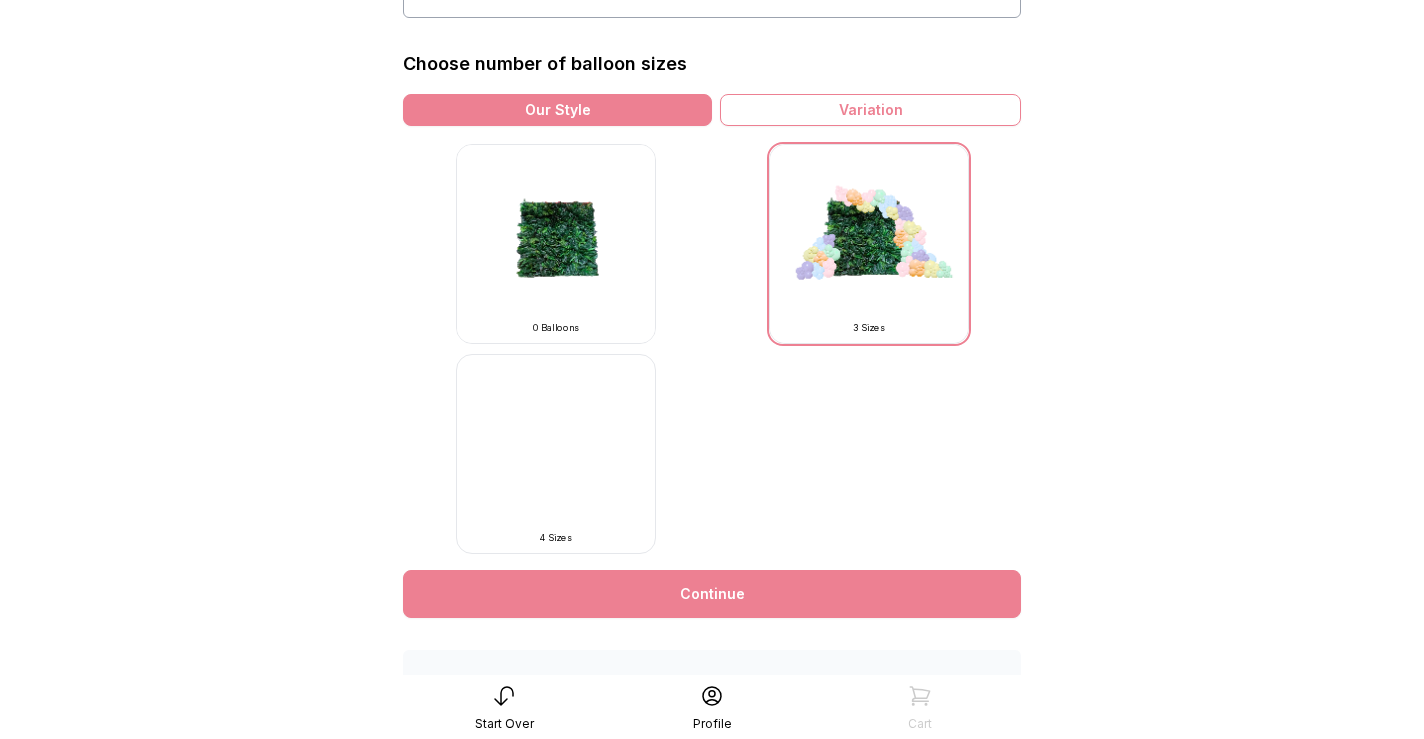 scroll, scrollTop: 525, scrollLeft: 0, axis: vertical 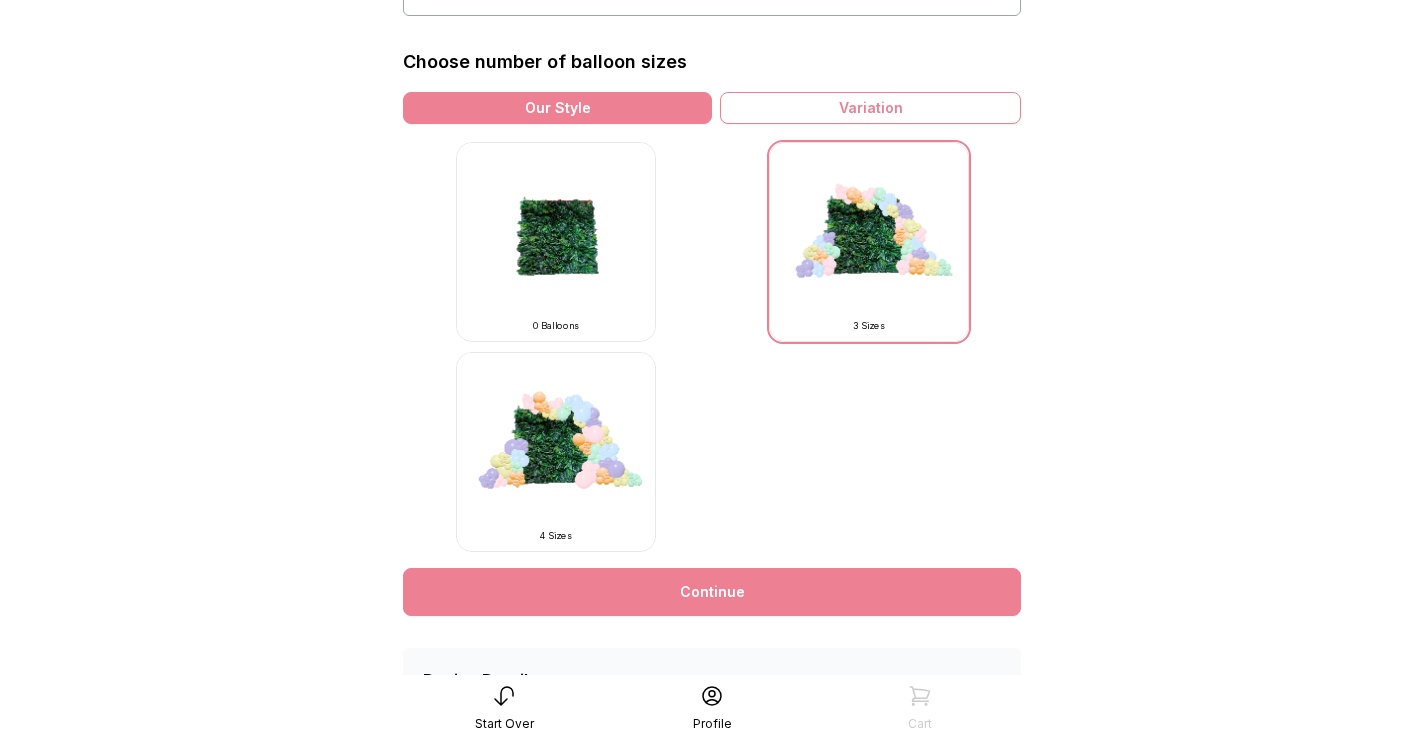 click at bounding box center (869, 242) 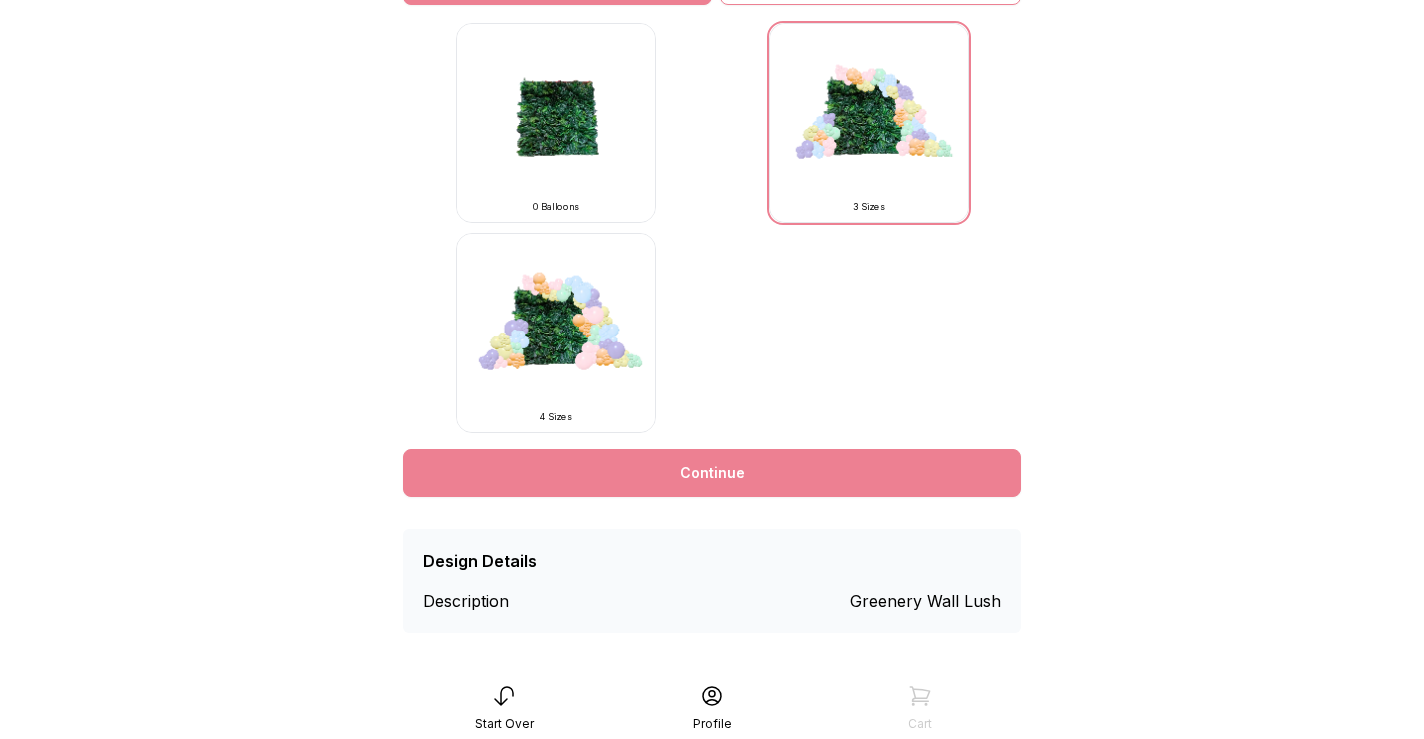 scroll, scrollTop: 654, scrollLeft: 0, axis: vertical 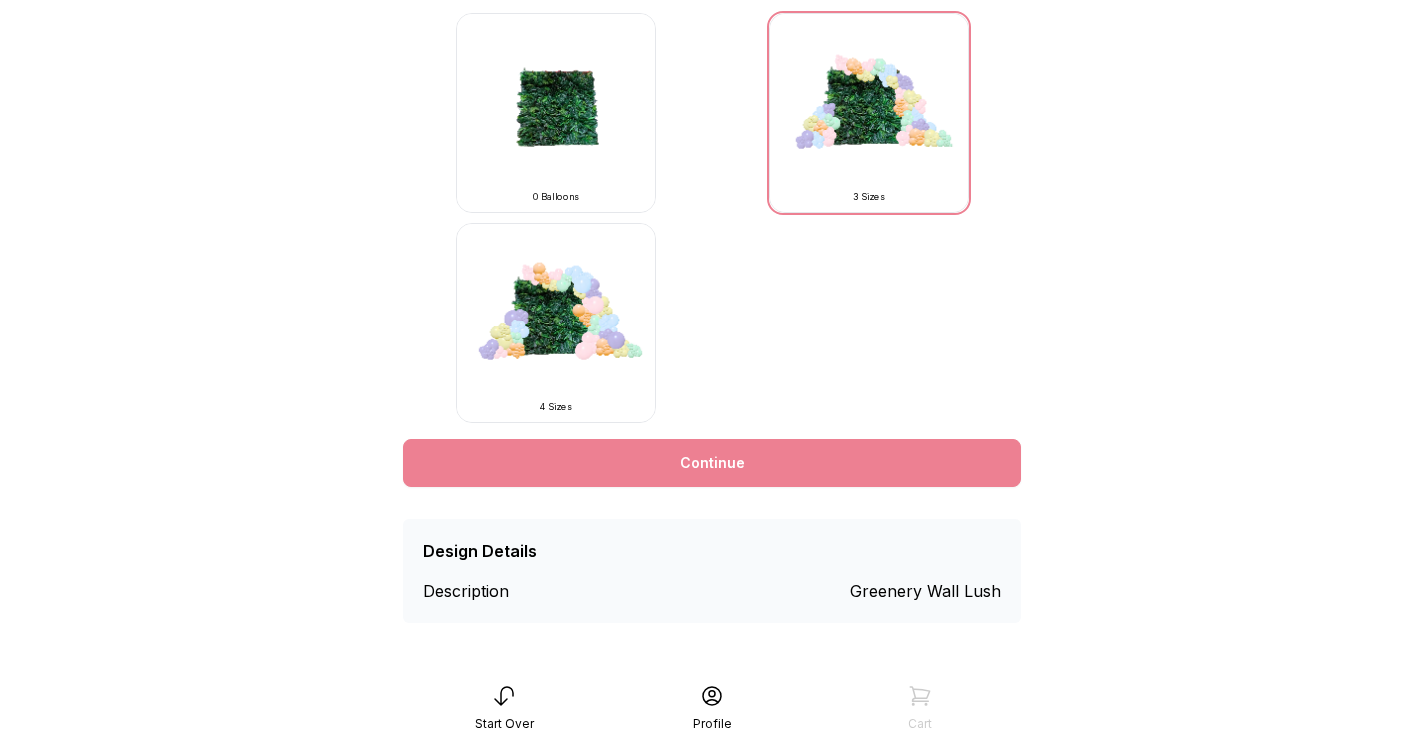 click on "Continue" at bounding box center (712, 463) 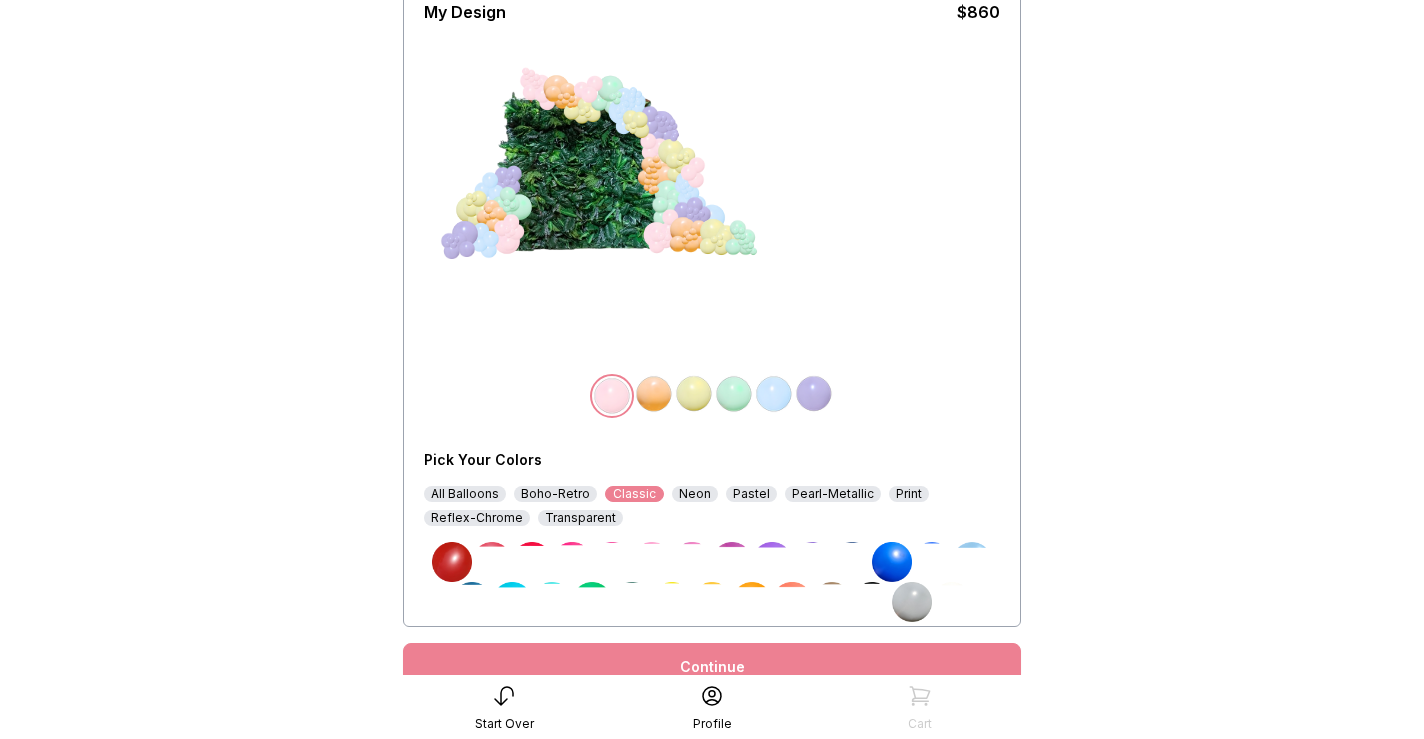 scroll, scrollTop: 174, scrollLeft: 0, axis: vertical 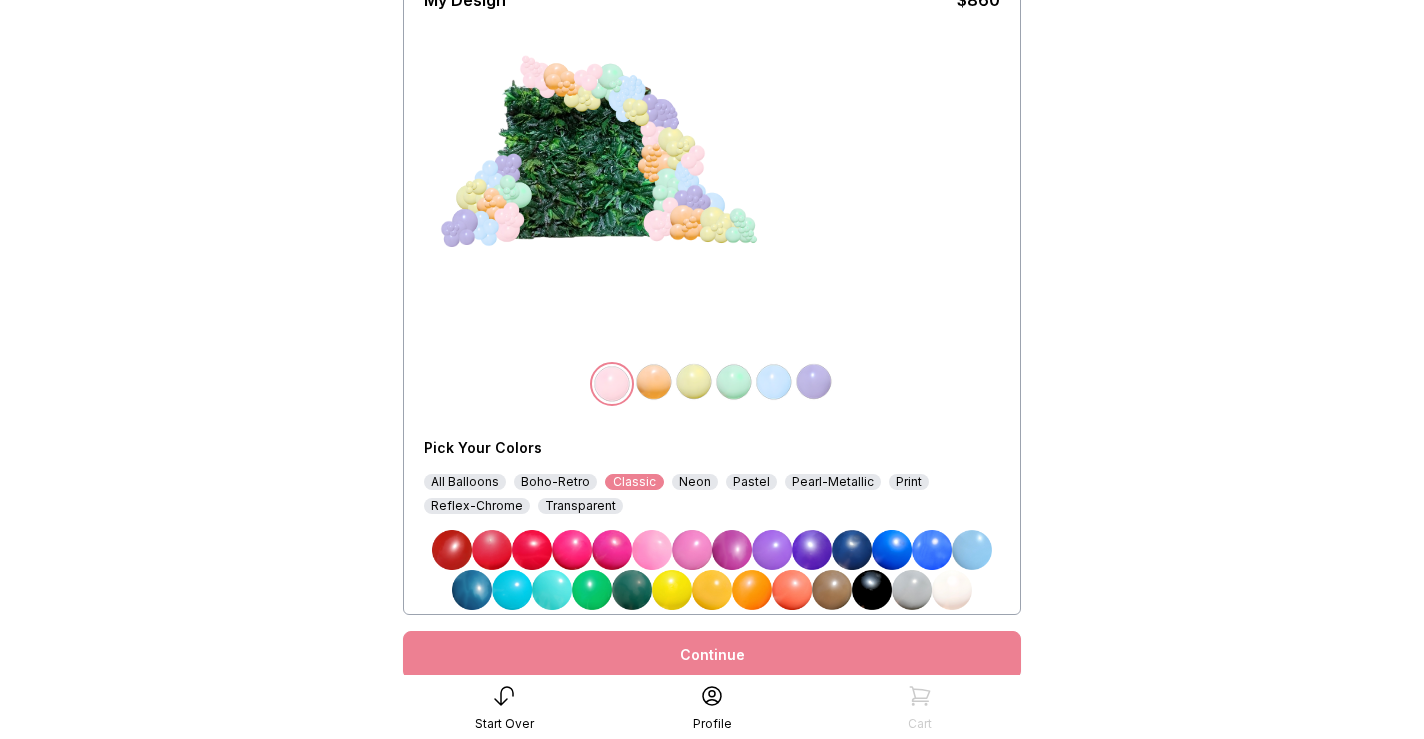 click at bounding box center [492, 550] 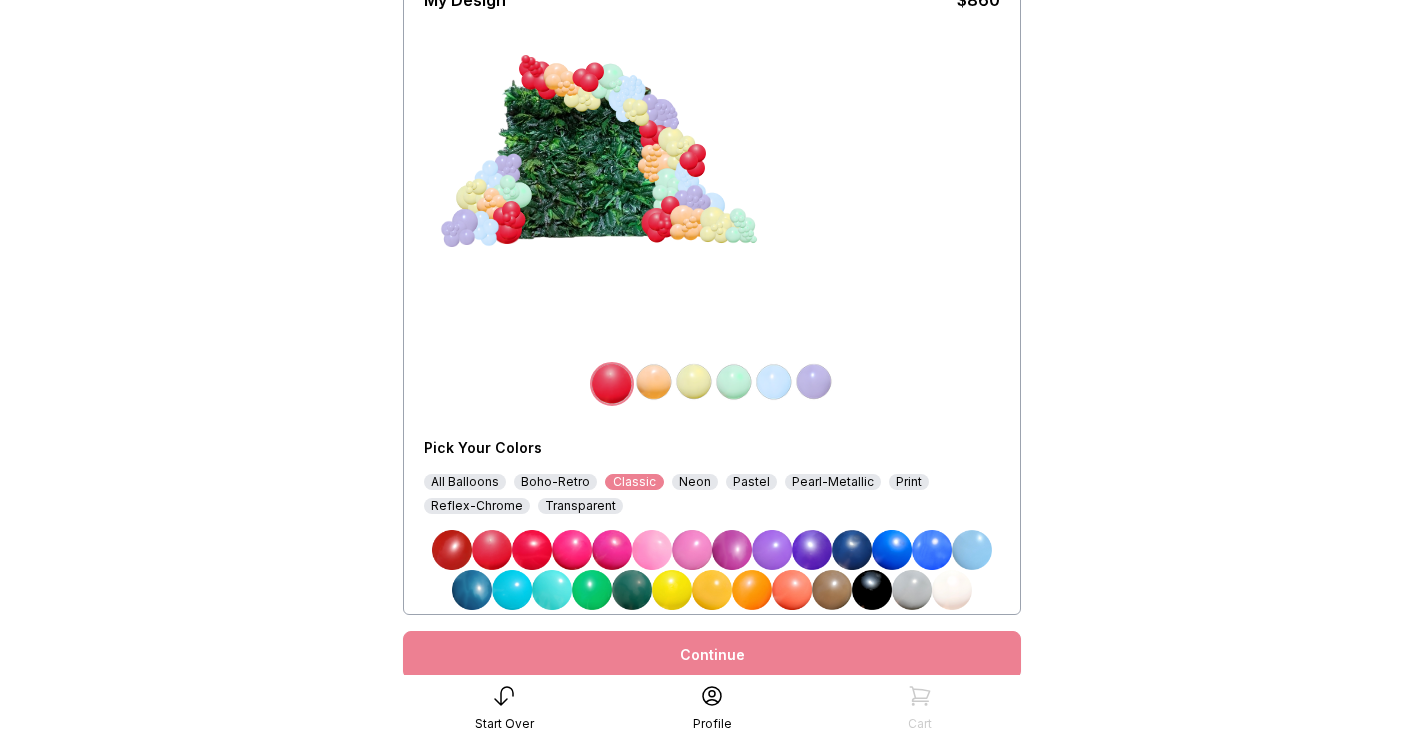 click at bounding box center [552, 590] 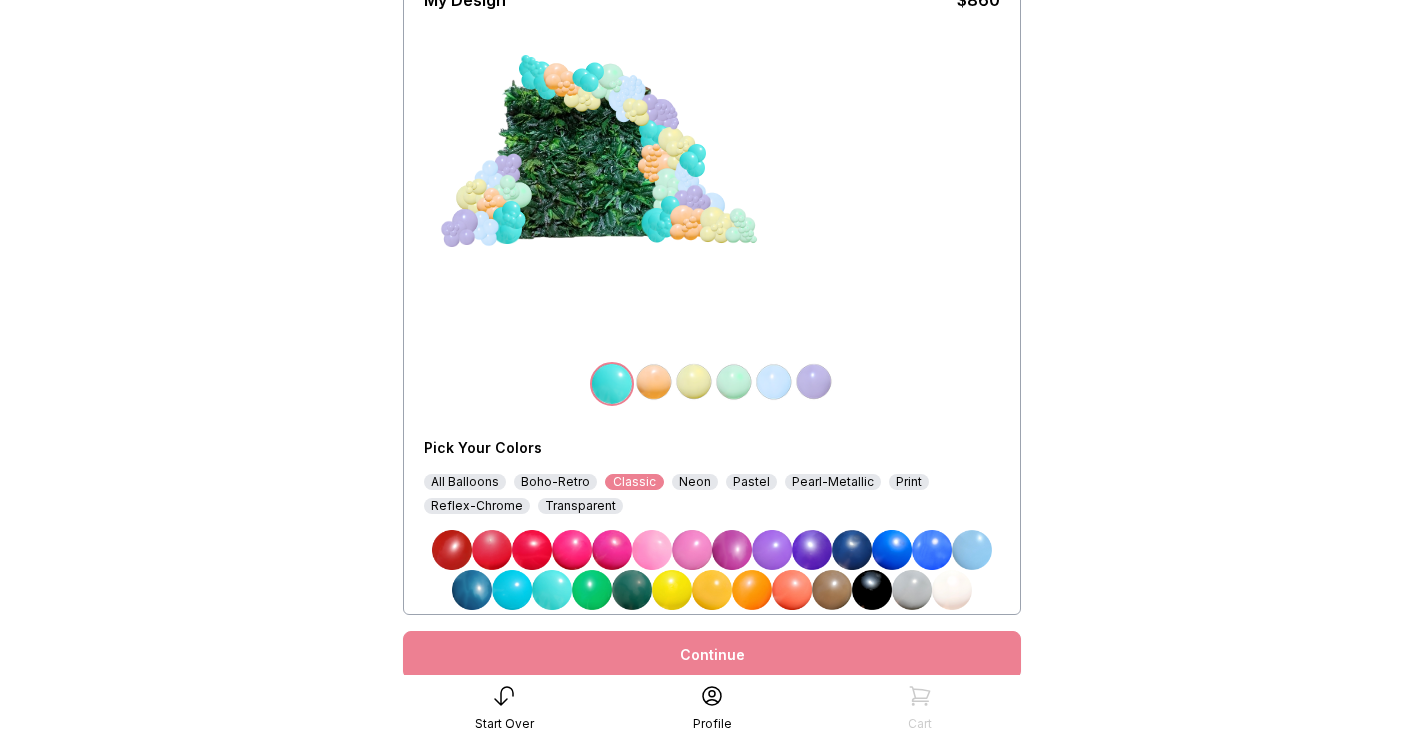 click at bounding box center [572, 550] 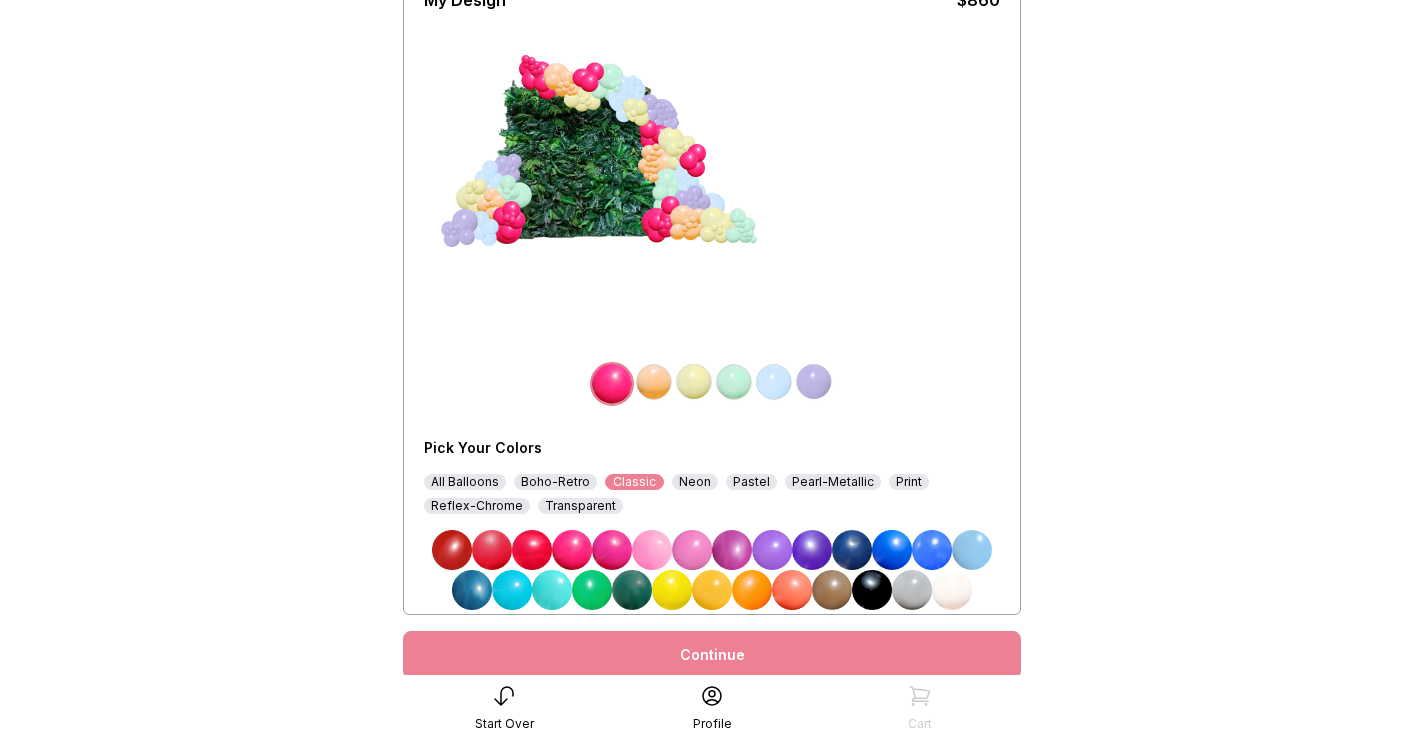 click at bounding box center (672, 590) 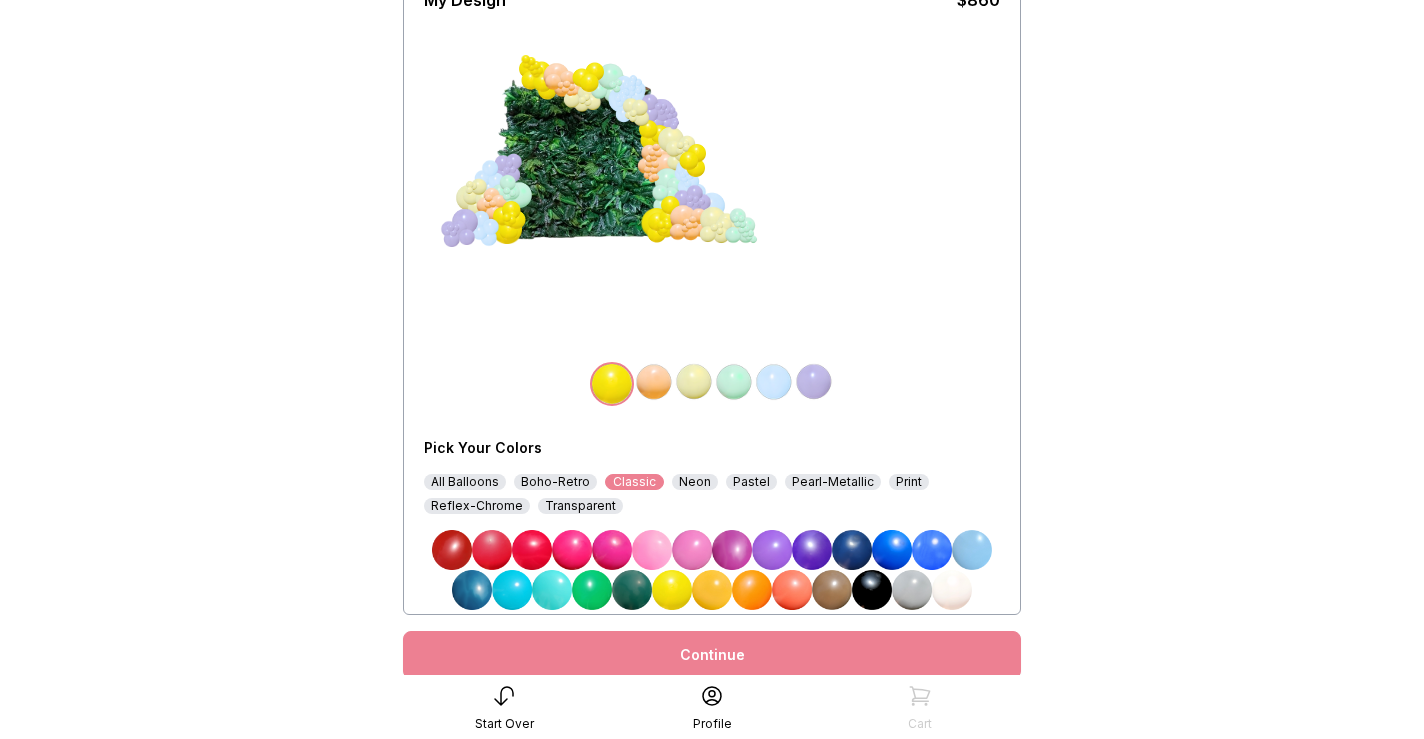 click at bounding box center (752, 590) 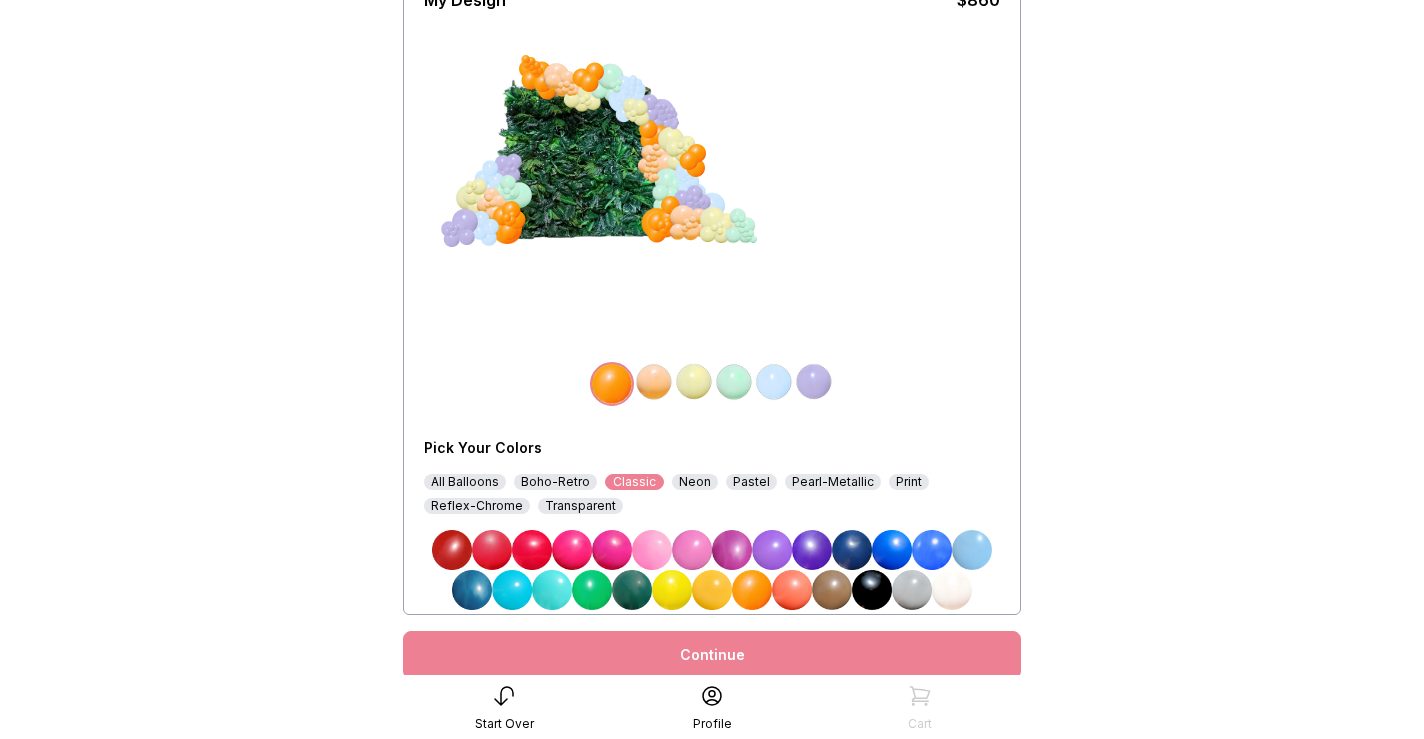 click at bounding box center (832, 590) 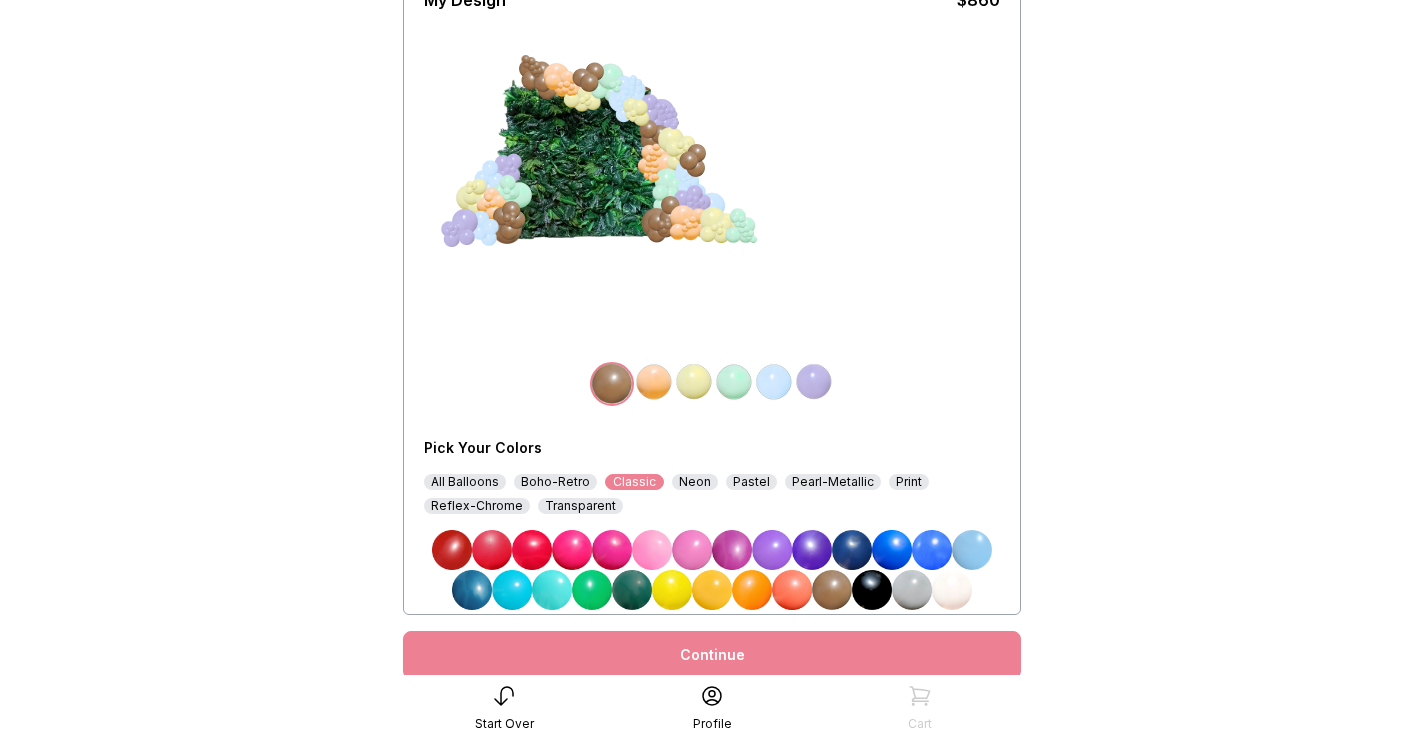 click at bounding box center [912, 590] 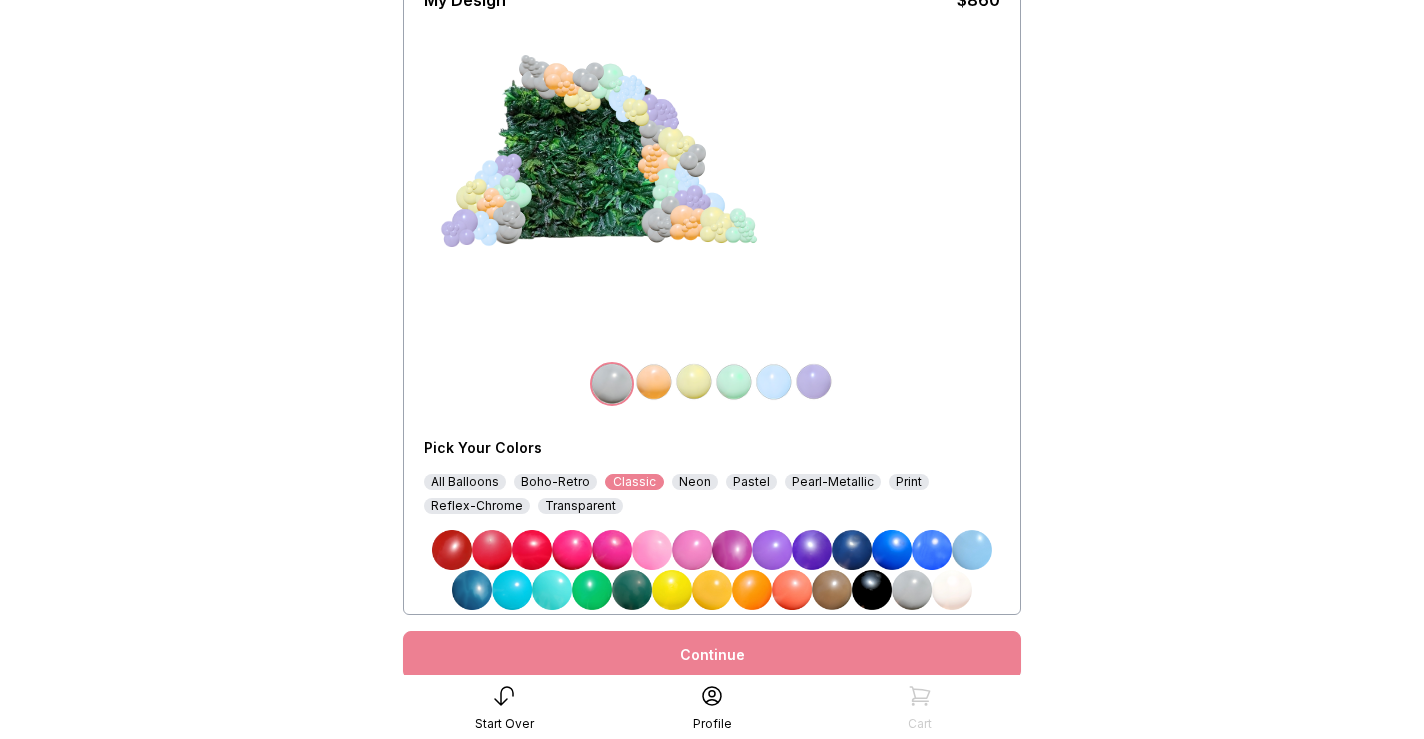 scroll, scrollTop: 246, scrollLeft: 0, axis: vertical 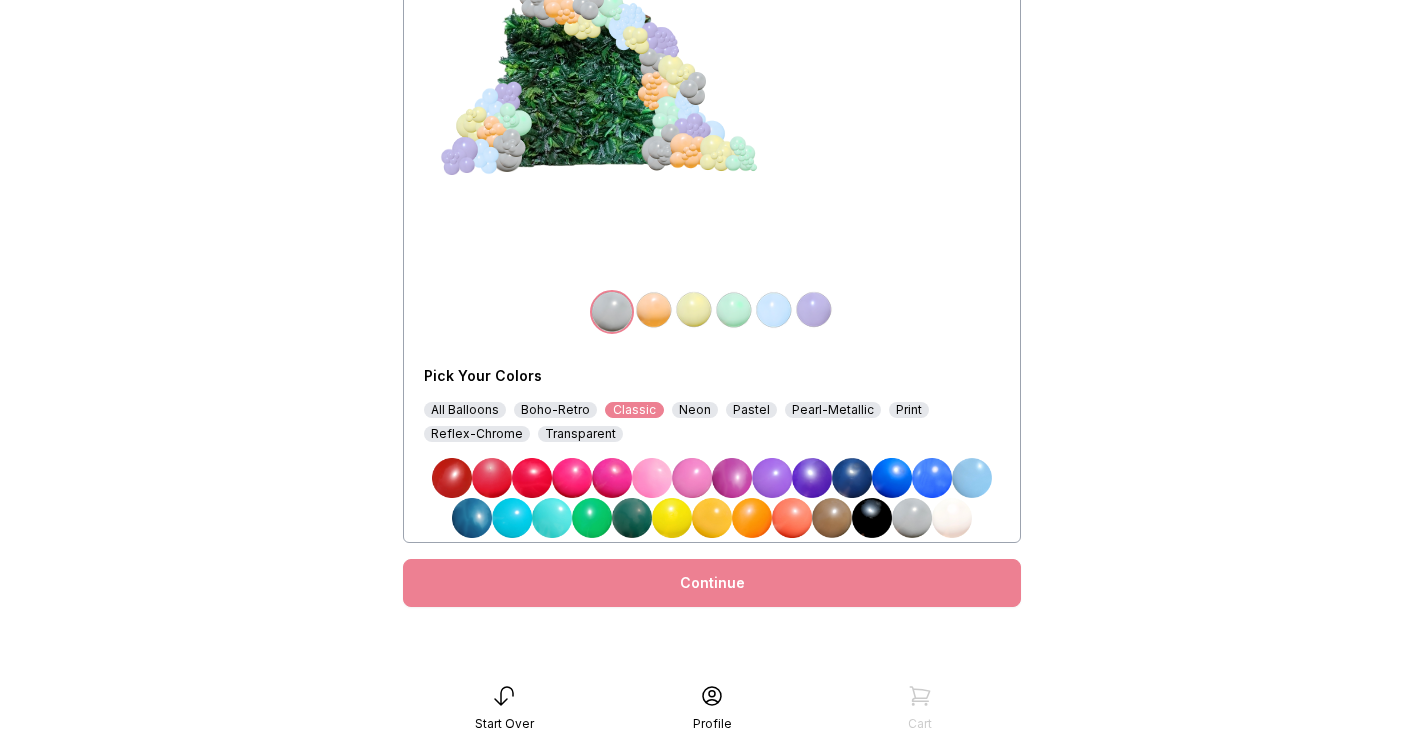 click on "Continue" at bounding box center [712, 583] 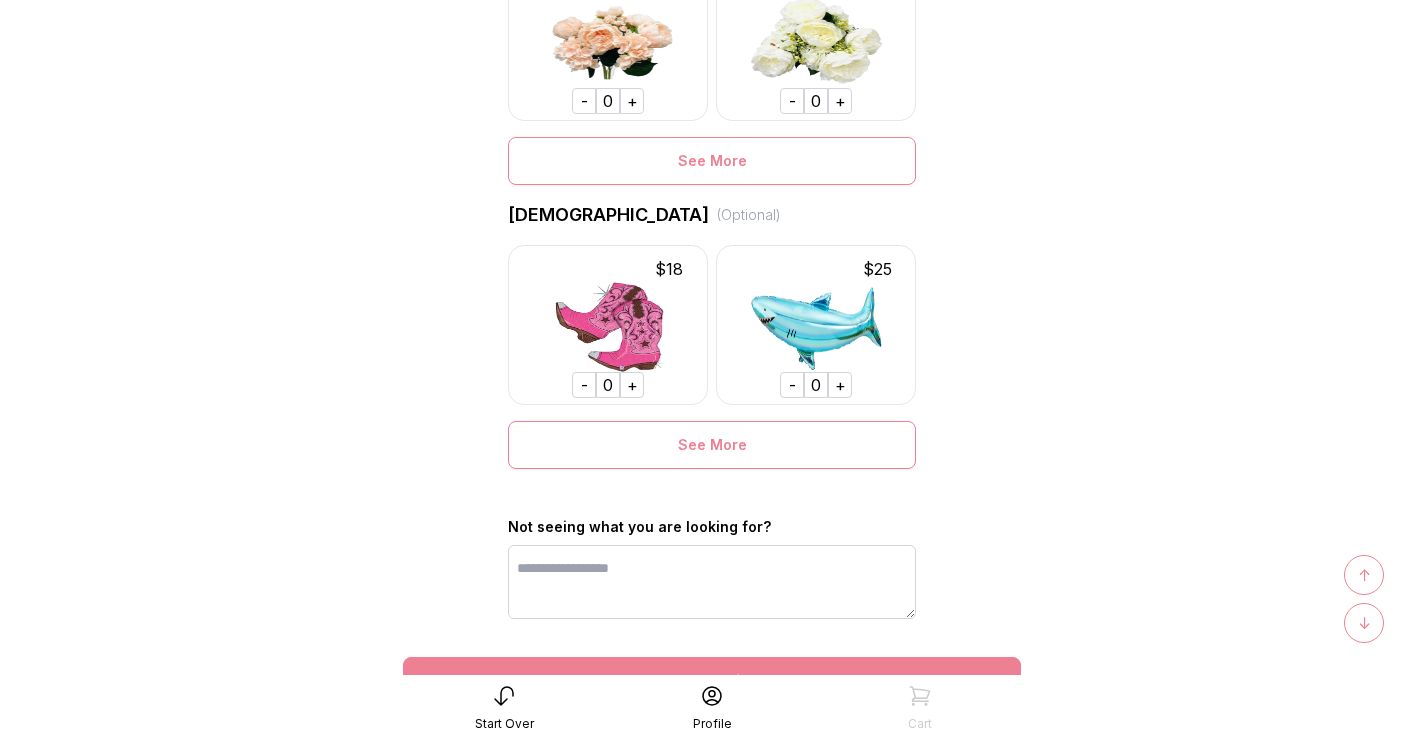 scroll, scrollTop: 1482, scrollLeft: 0, axis: vertical 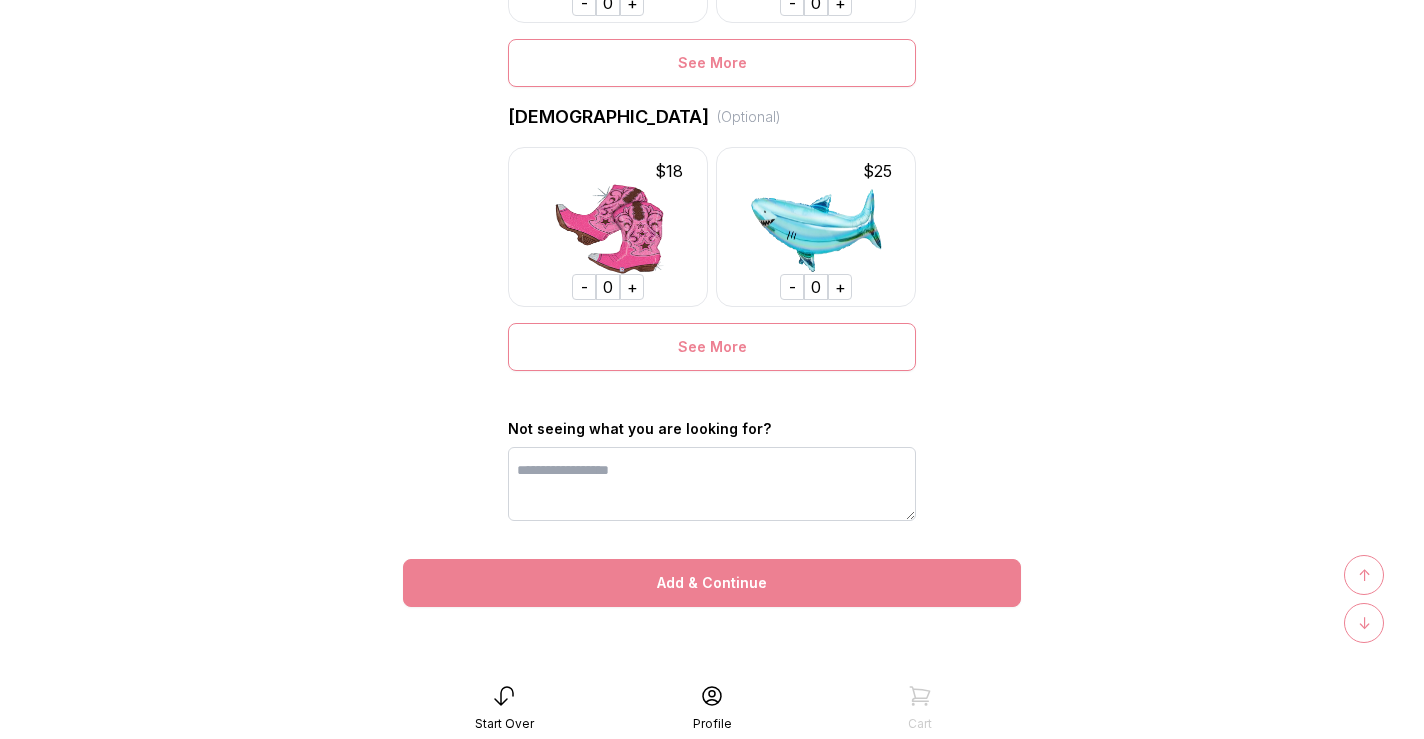 click on "Add & Continue" at bounding box center [712, 583] 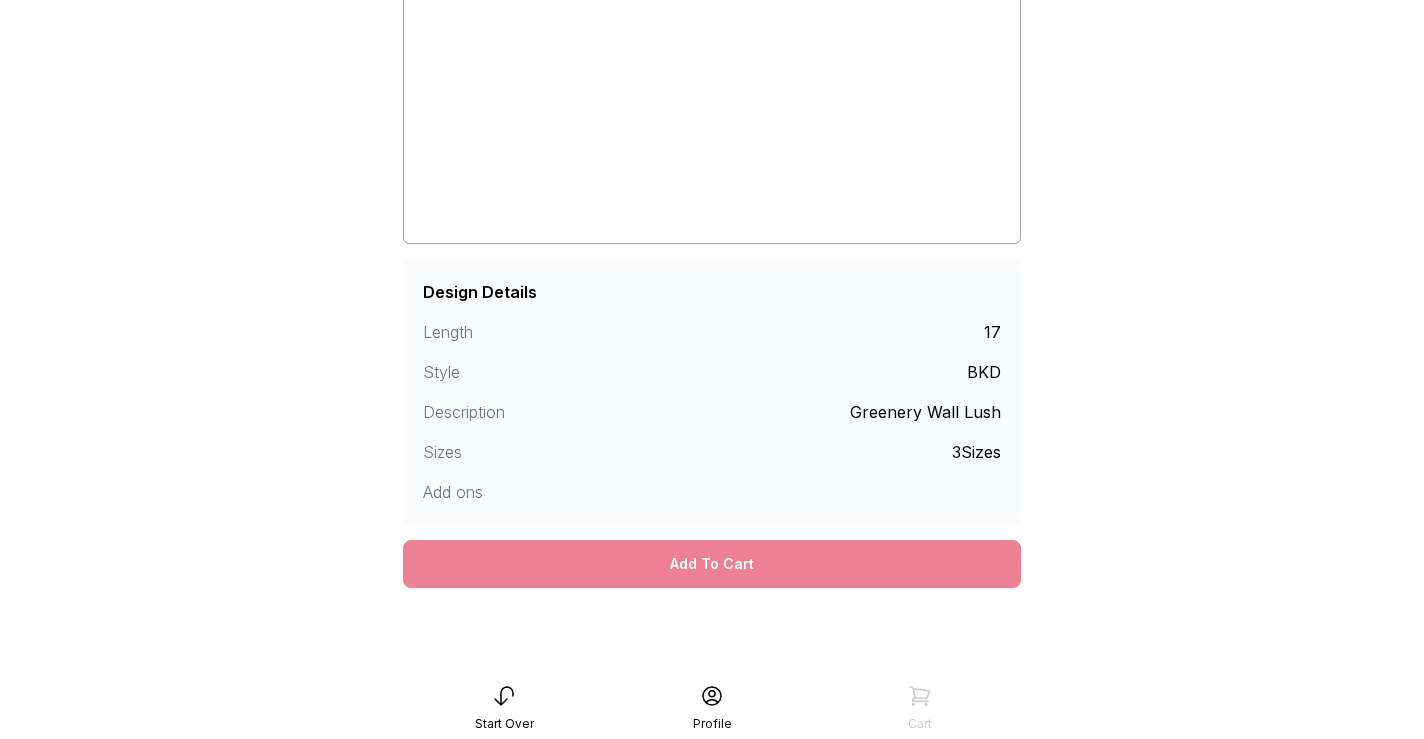 scroll, scrollTop: 285, scrollLeft: 0, axis: vertical 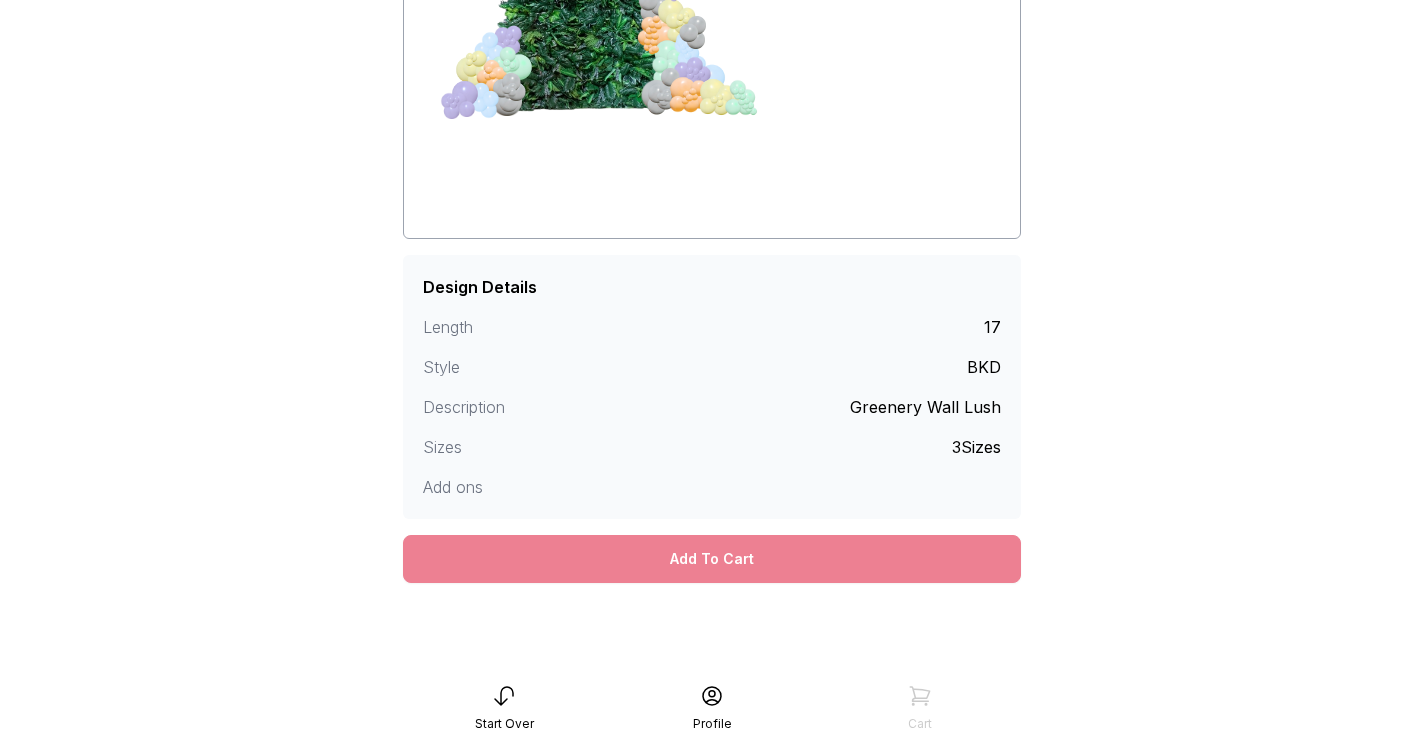 click on "Add To Cart" at bounding box center [712, 559] 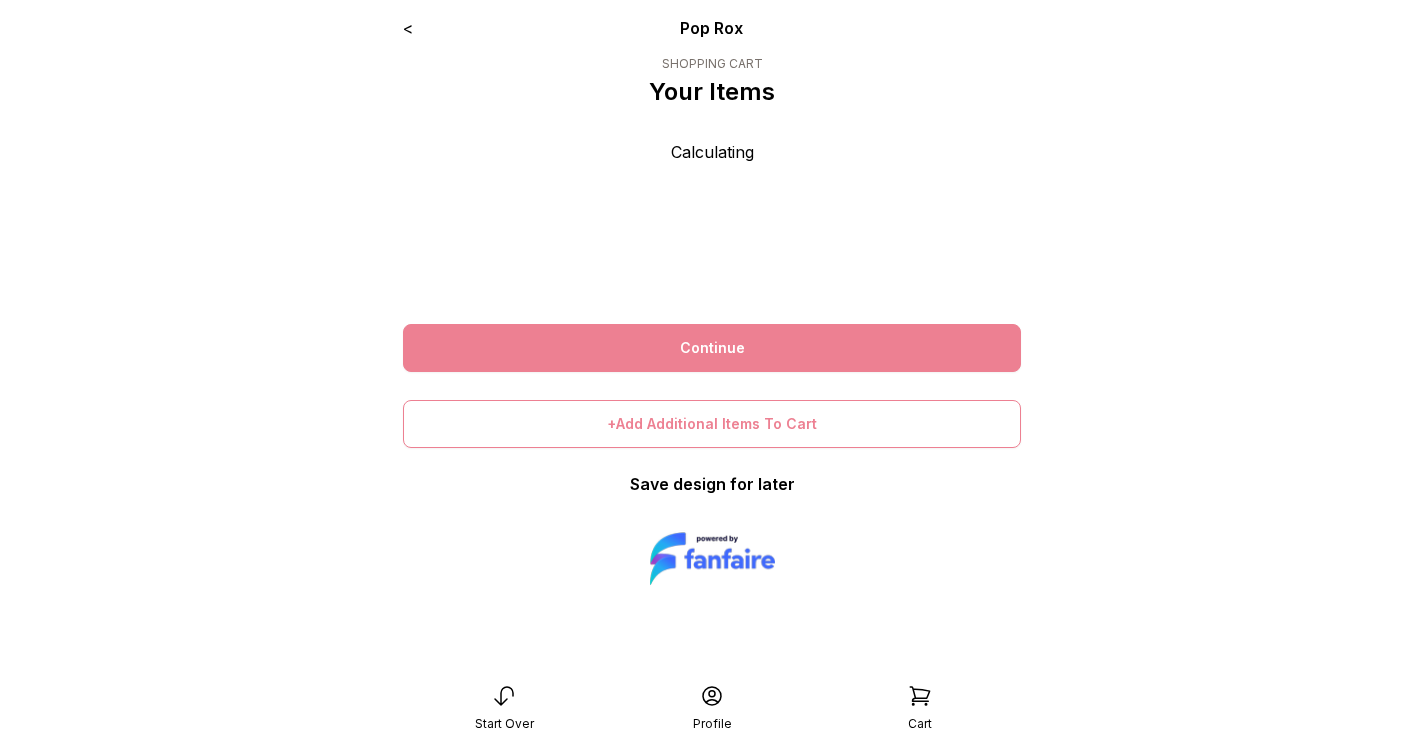 scroll, scrollTop: 0, scrollLeft: 0, axis: both 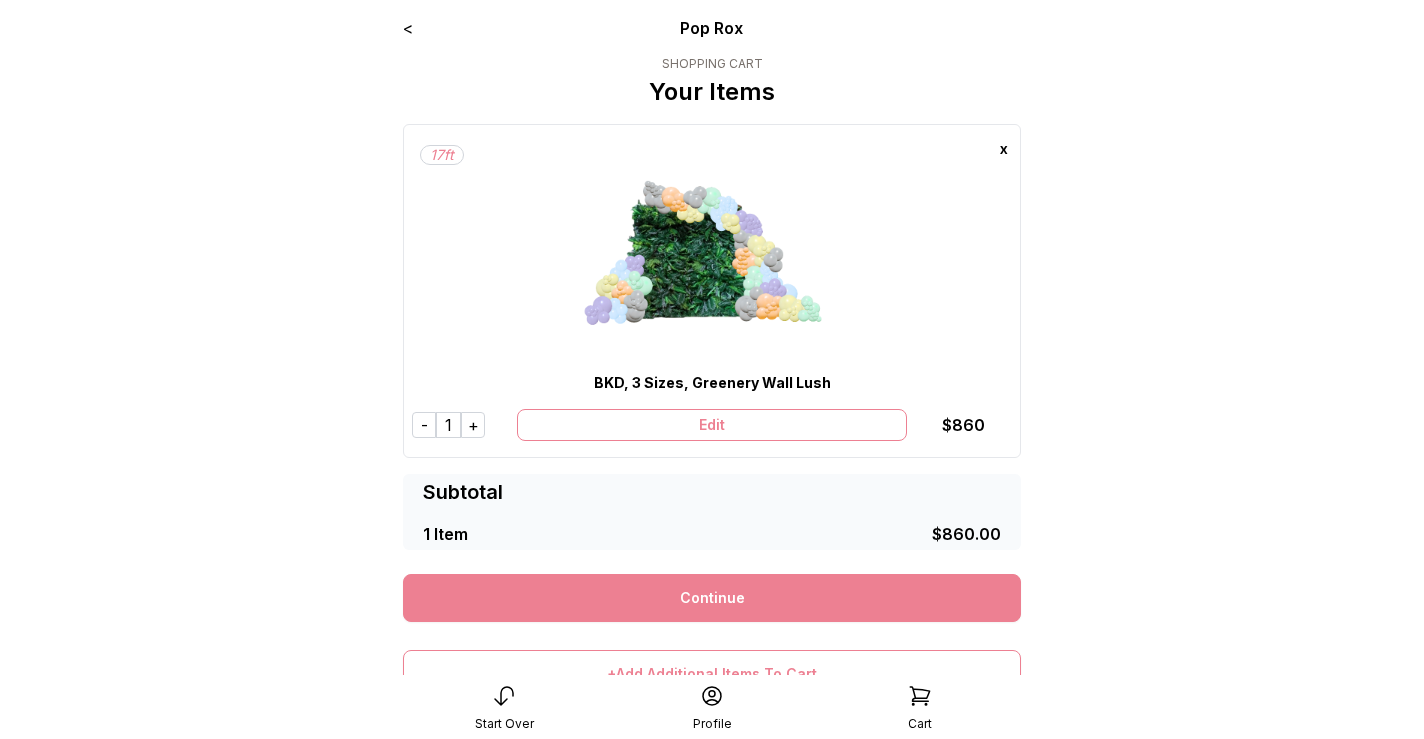 click on "x" at bounding box center (1004, 149) 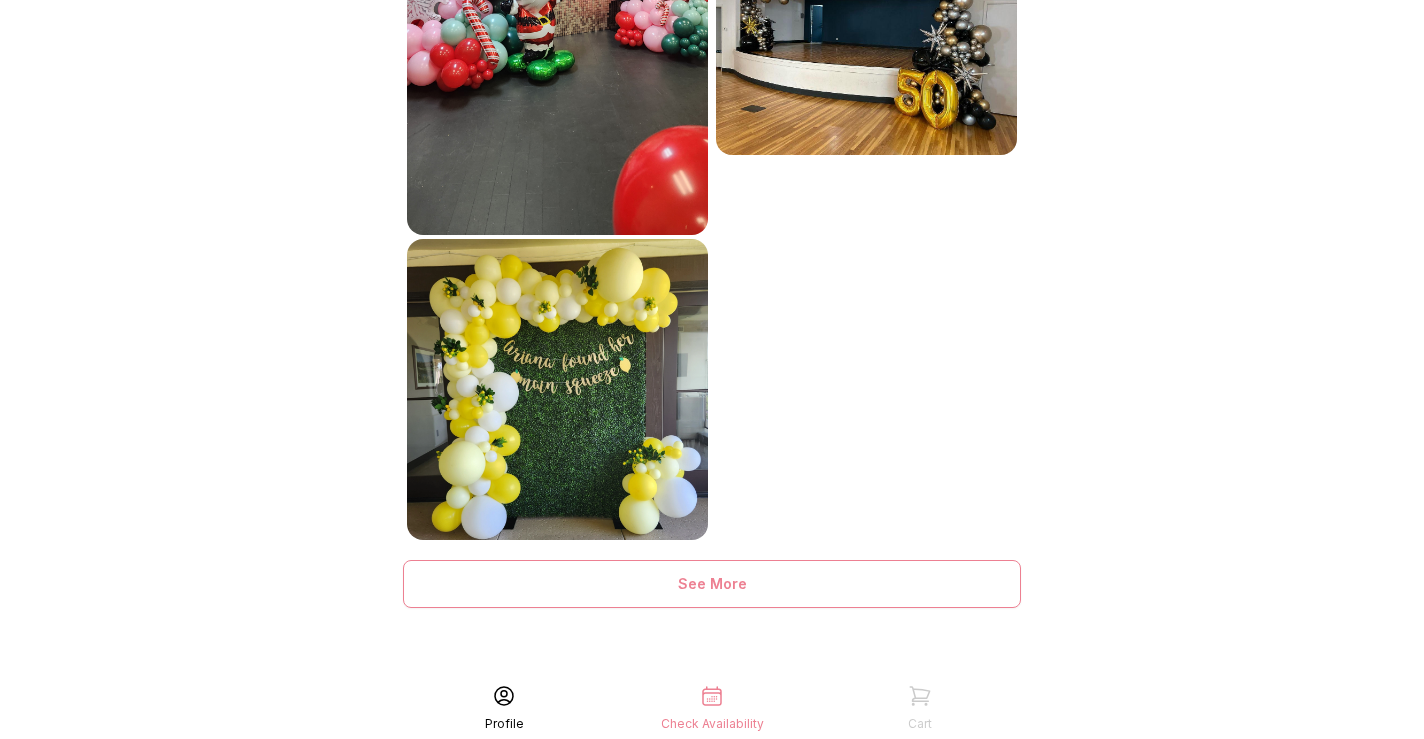 scroll, scrollTop: 0, scrollLeft: 0, axis: both 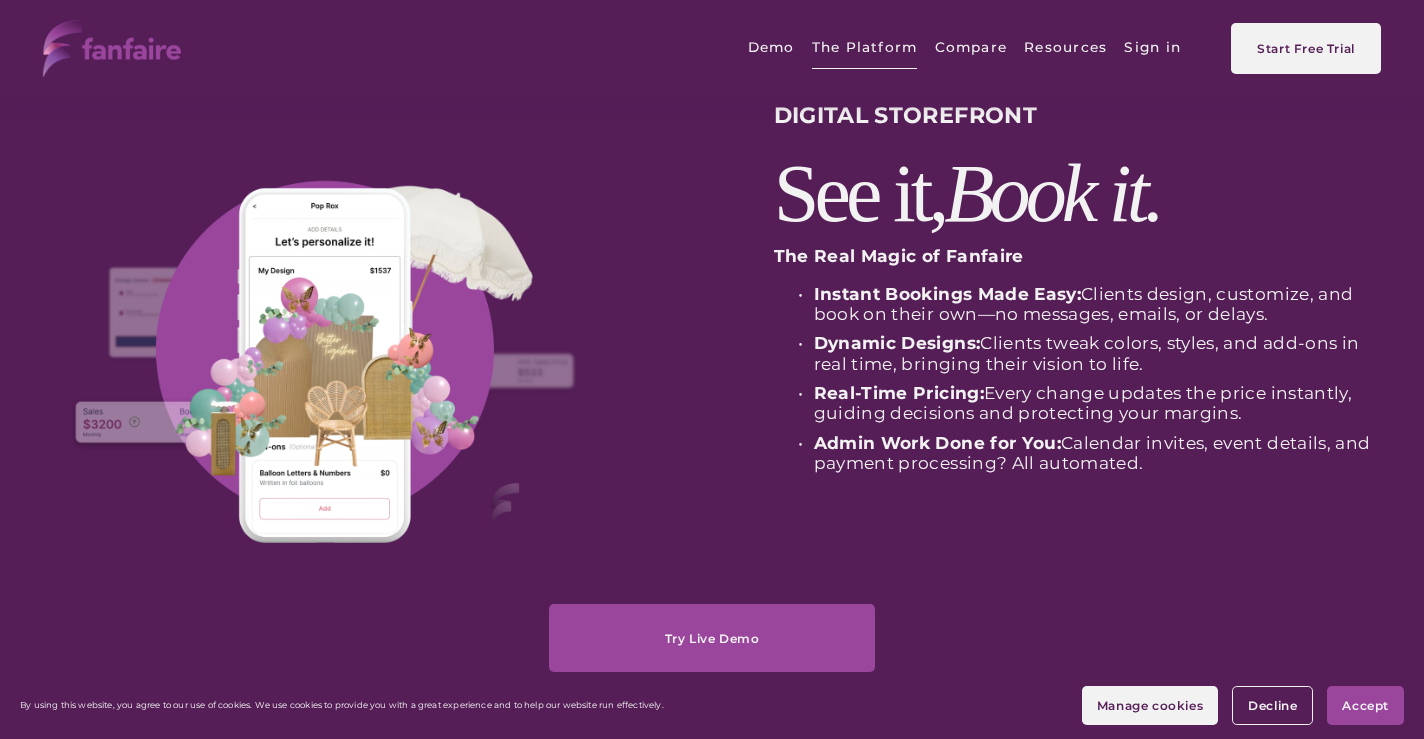 click on "Demo" at bounding box center [771, 48] 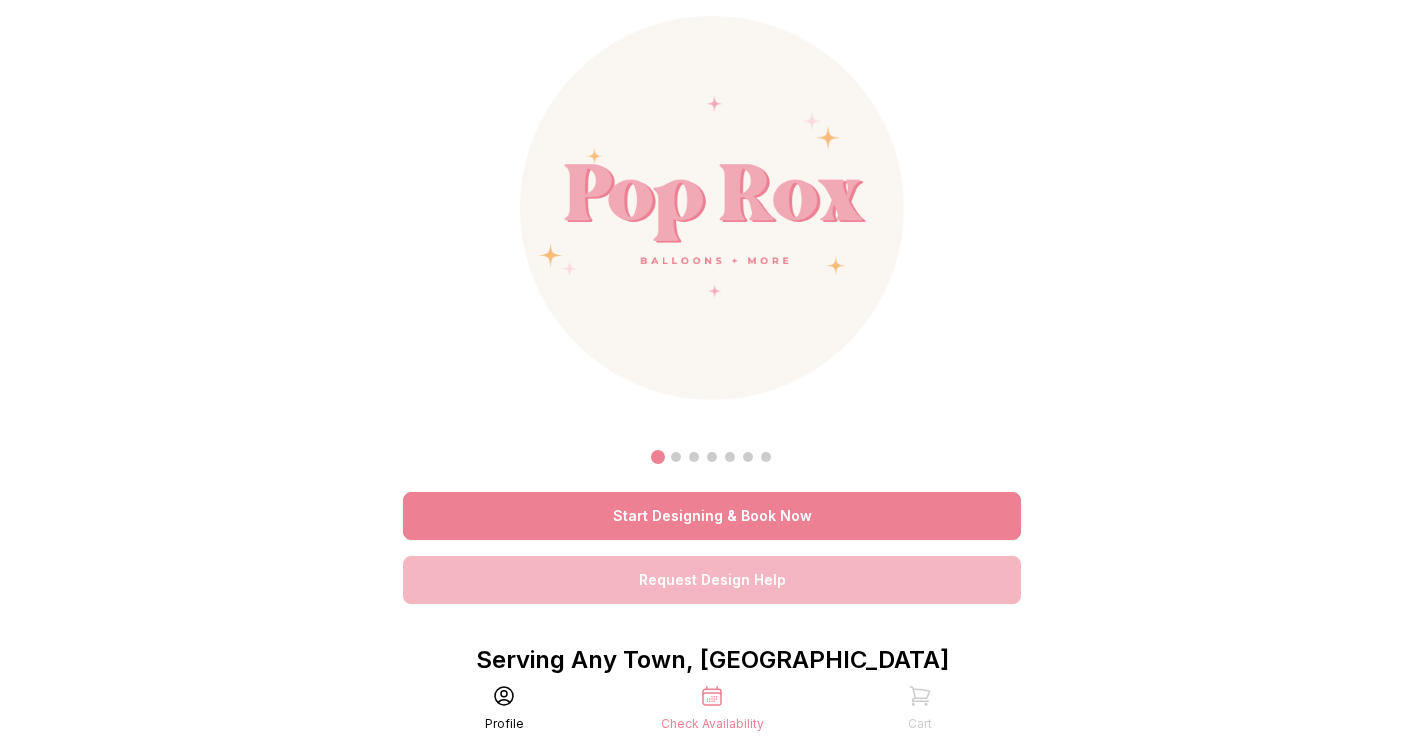 scroll, scrollTop: 0, scrollLeft: 0, axis: both 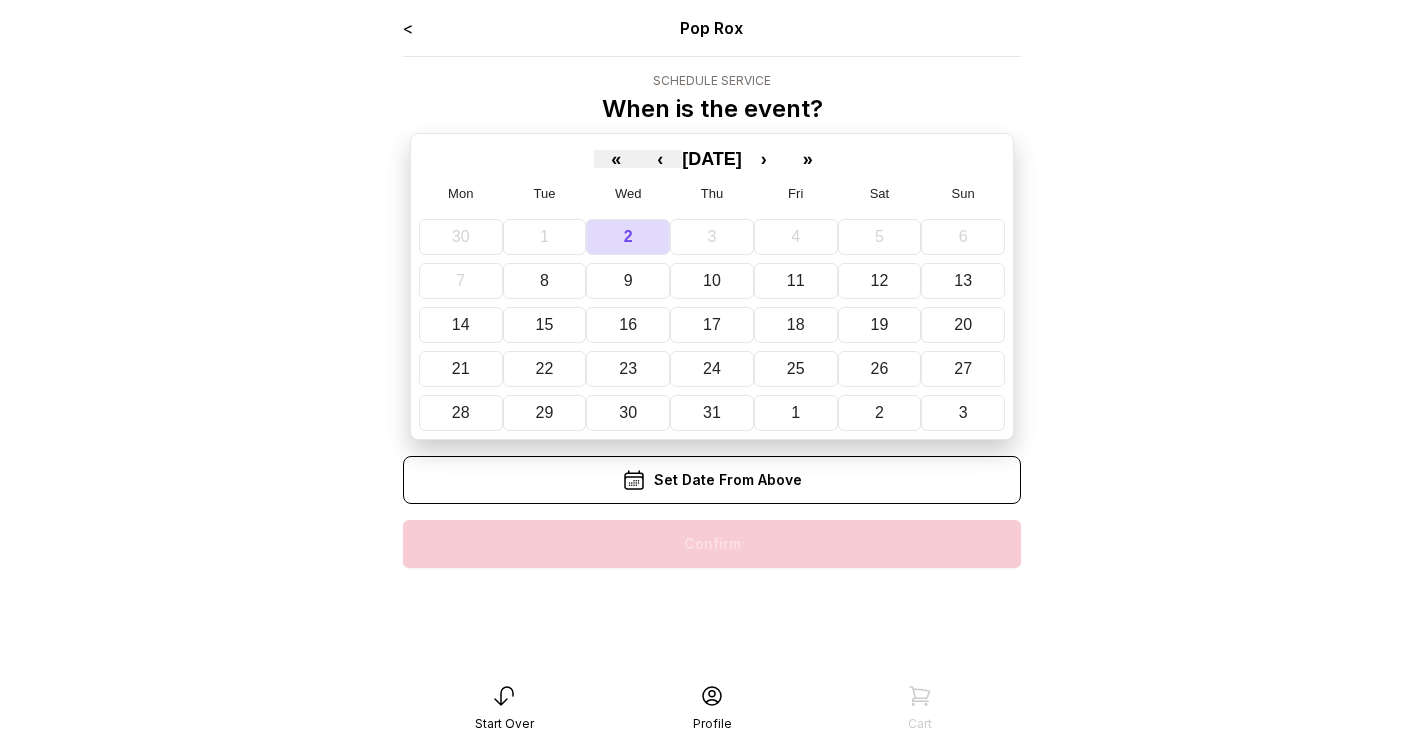 click on "Set Date From Above" at bounding box center [712, 480] 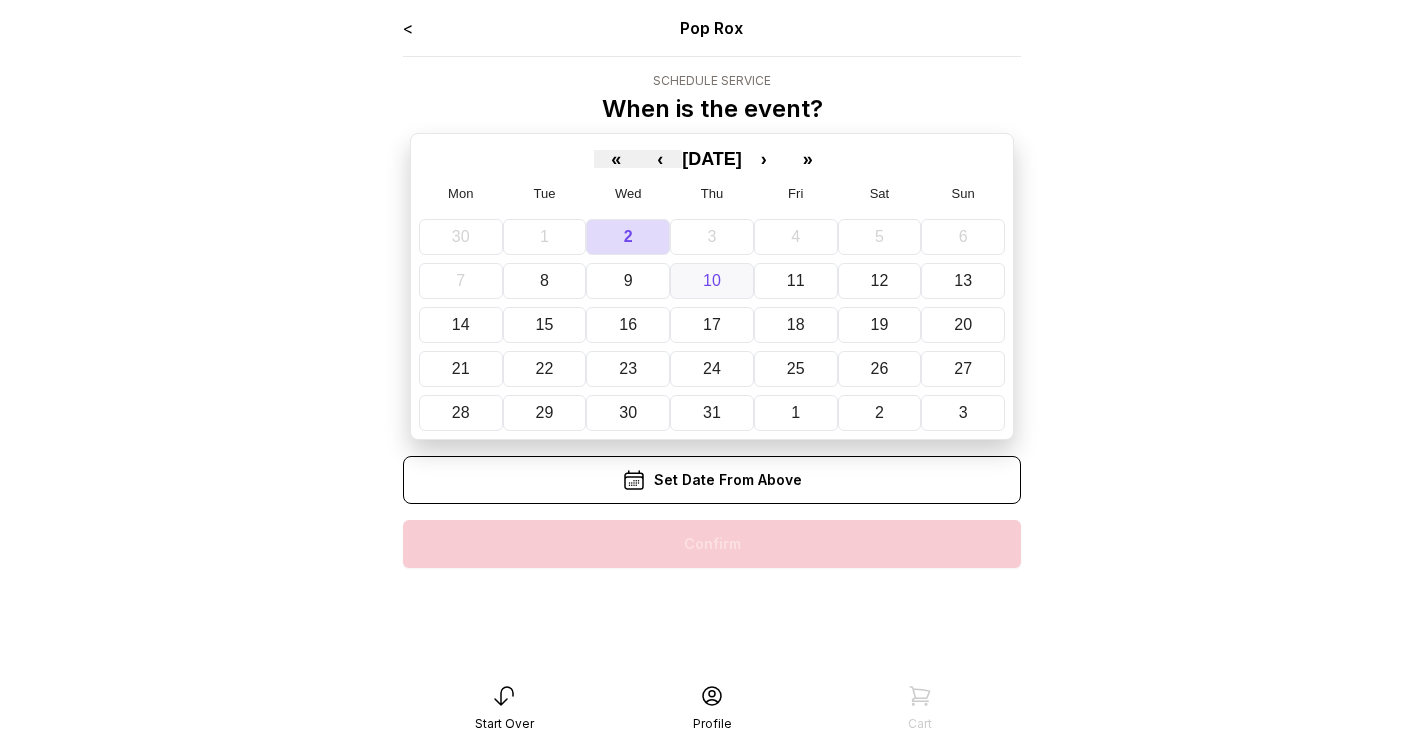 click on "10" at bounding box center (712, 280) 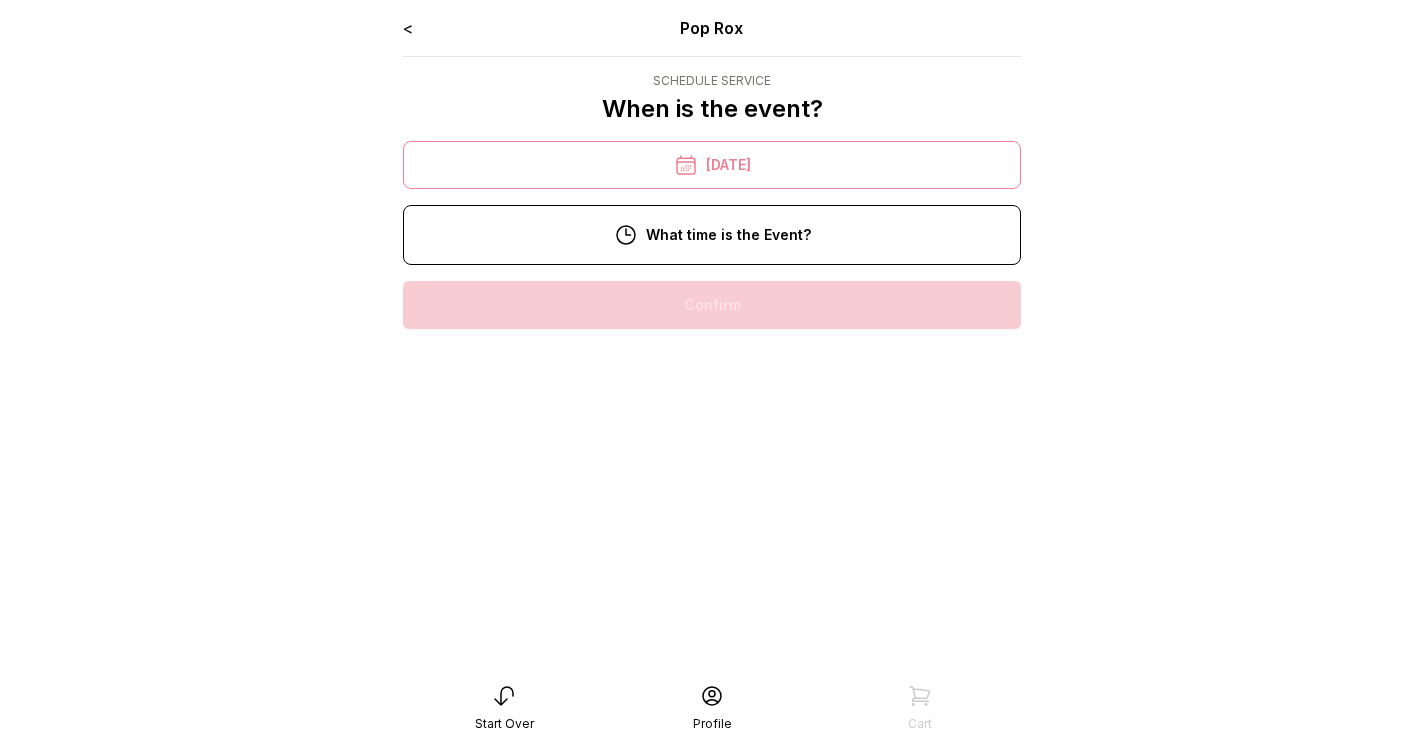 click on "2:00 pm" at bounding box center (712, 561) 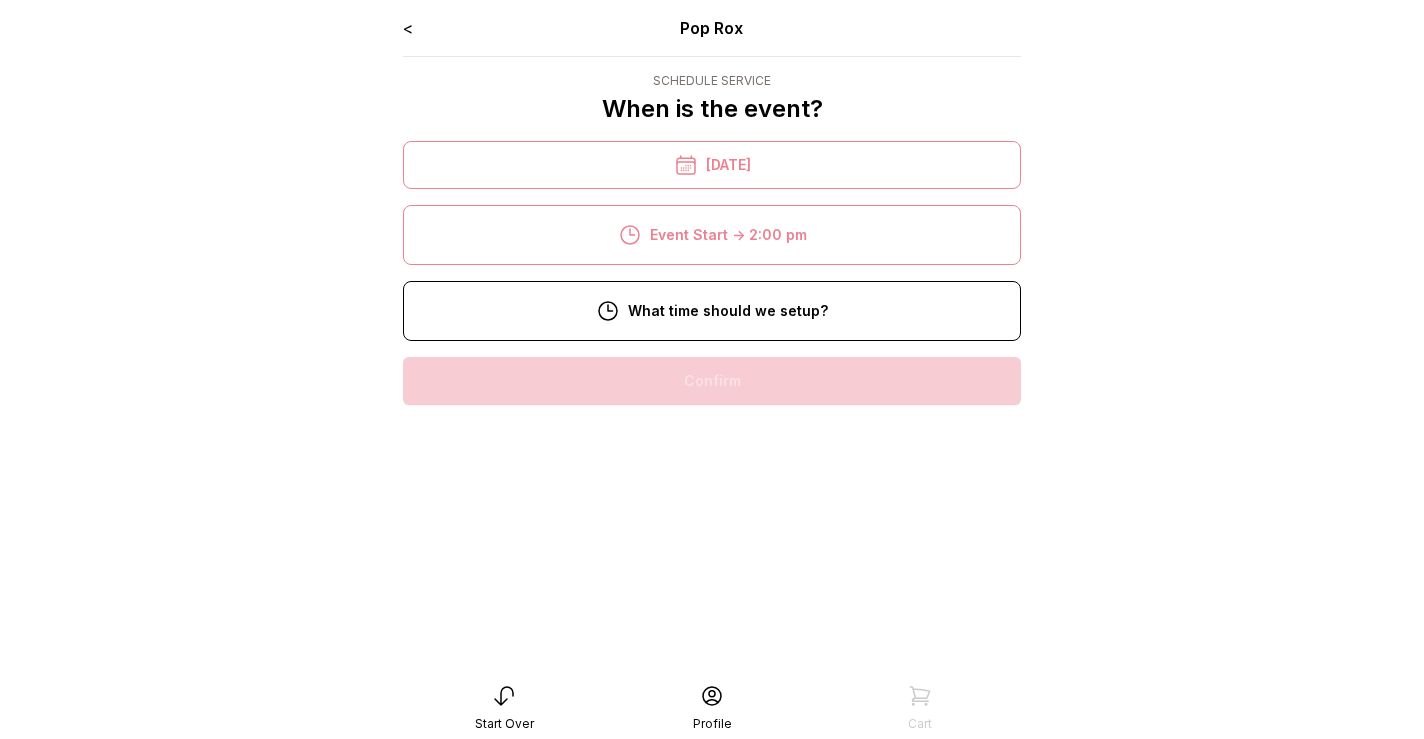 click on "12:00 pm" at bounding box center [712, 637] 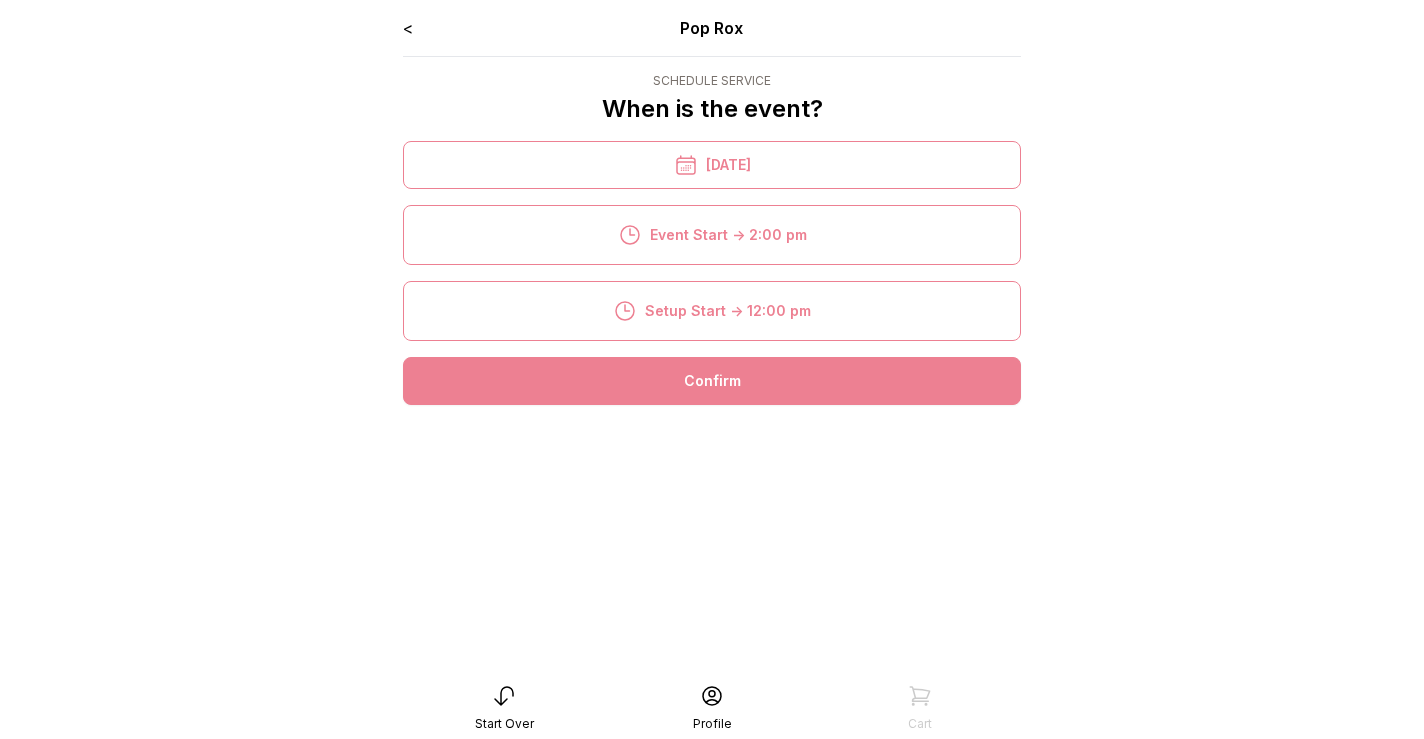click on "Confirm" at bounding box center (712, 381) 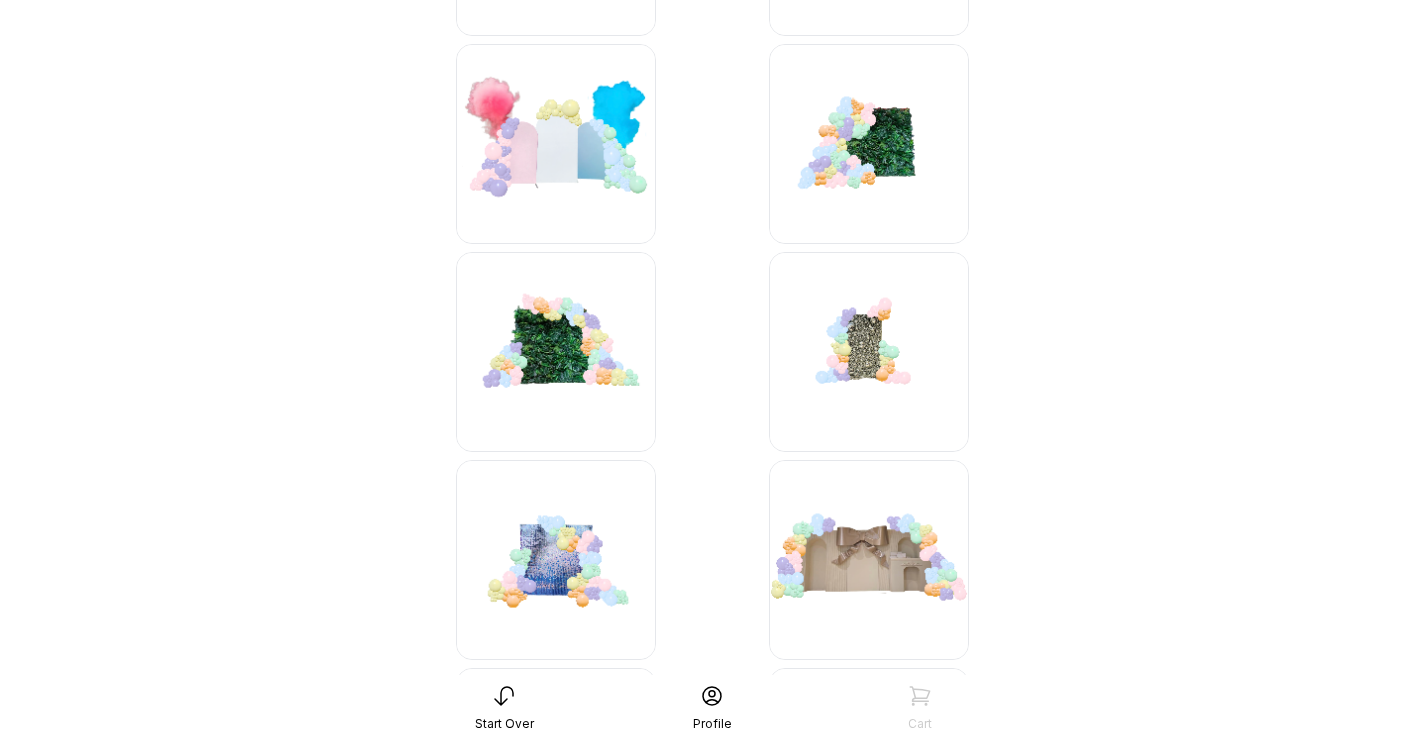 scroll, scrollTop: 1503, scrollLeft: 0, axis: vertical 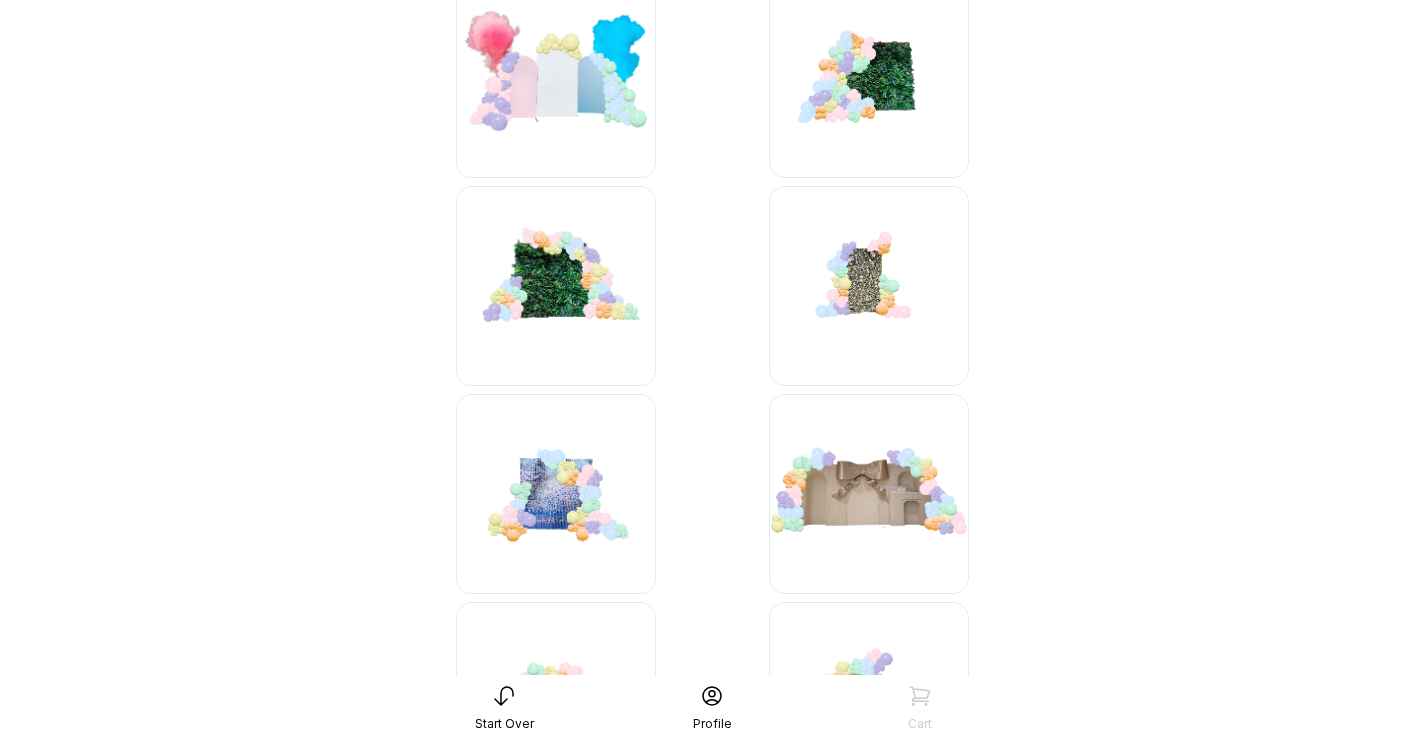 click at bounding box center (556, 78) 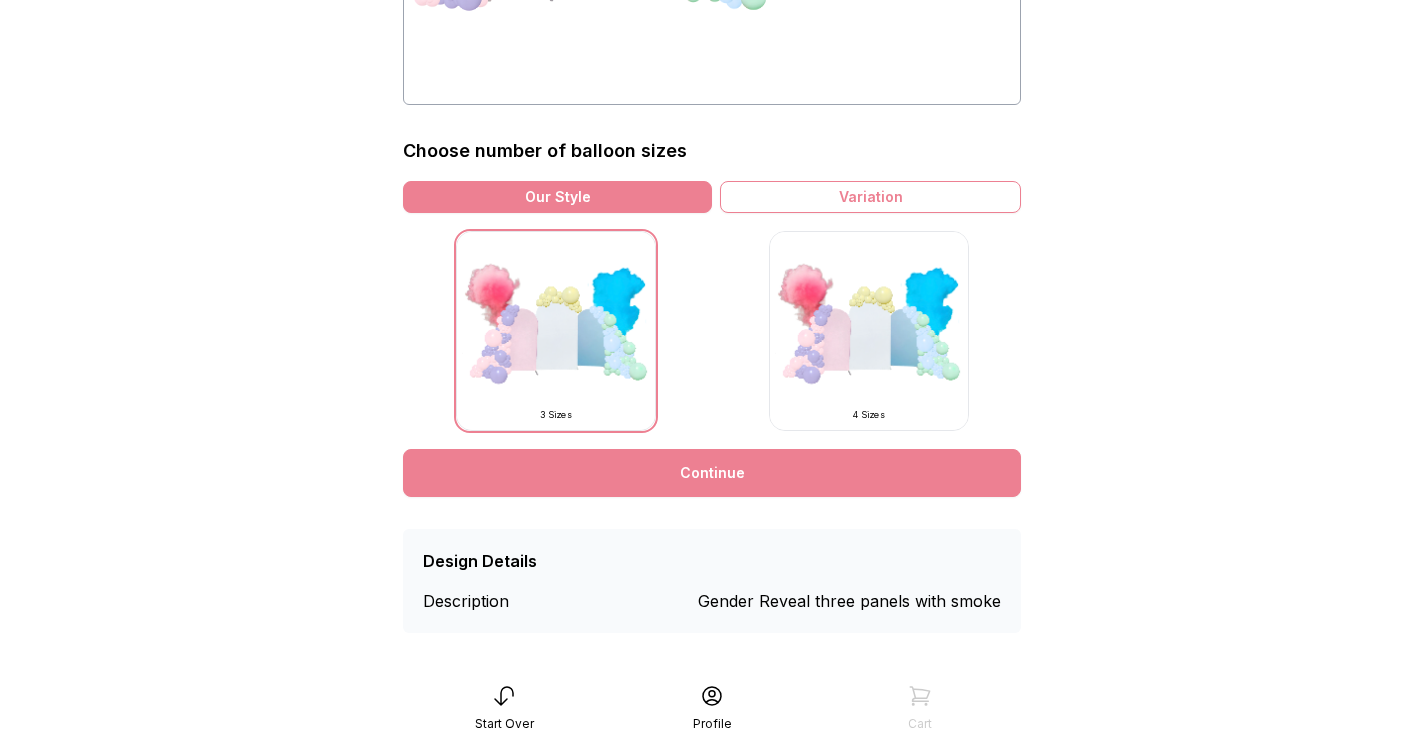 scroll, scrollTop: 446, scrollLeft: 0, axis: vertical 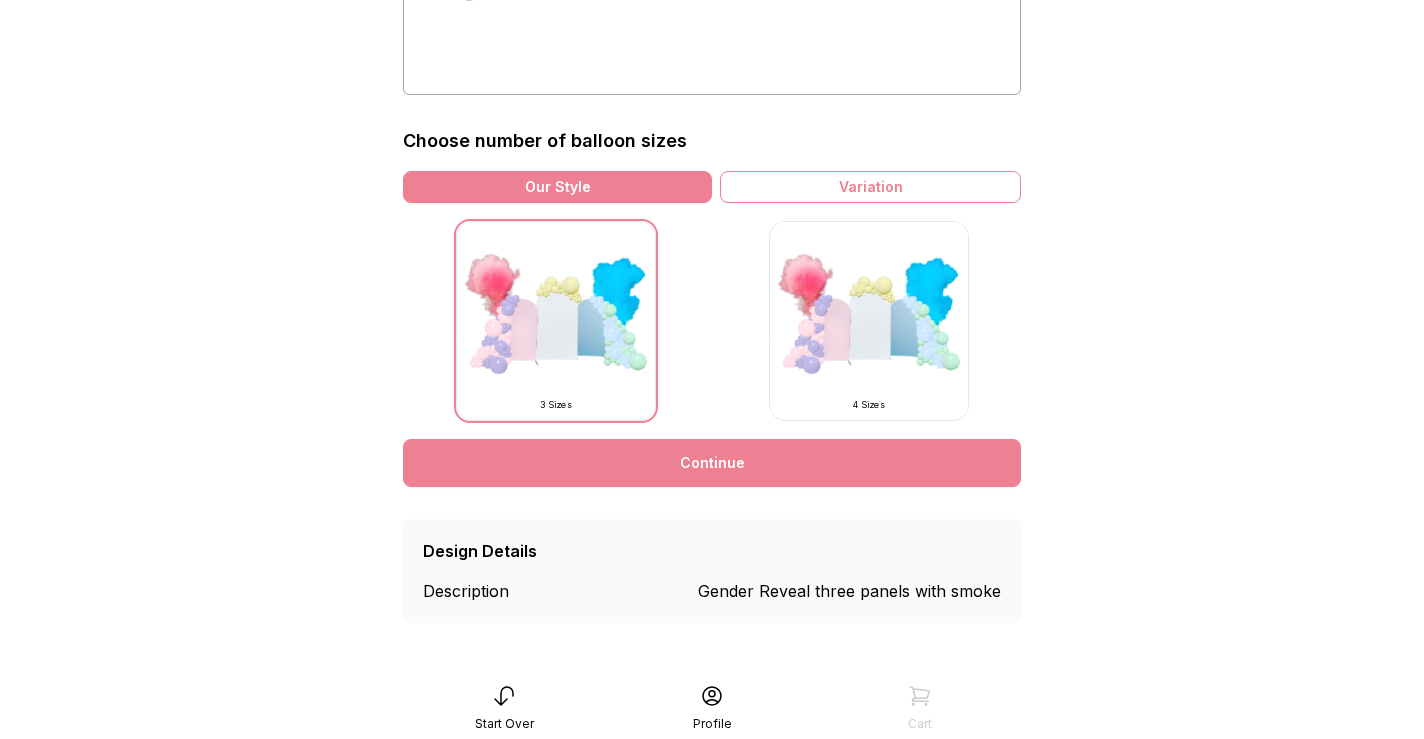 click at bounding box center [869, 321] 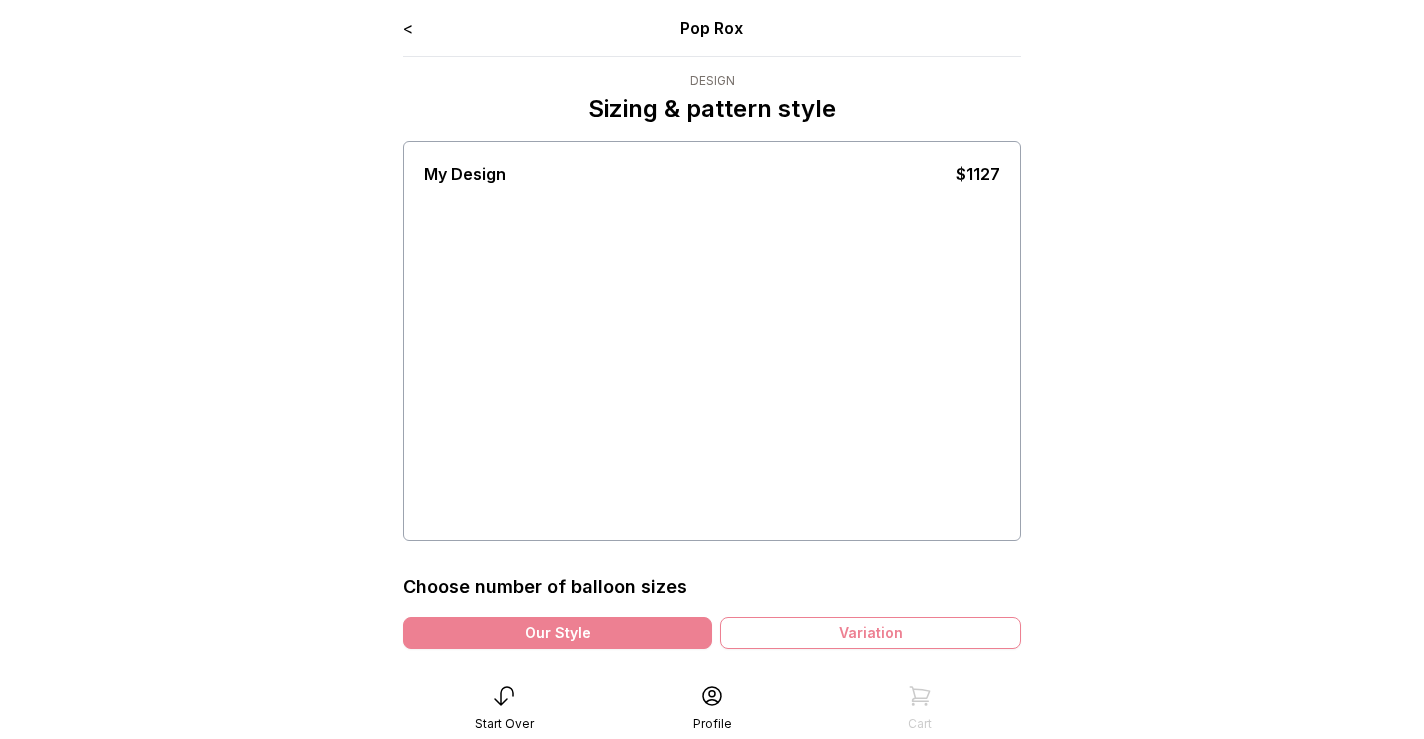scroll, scrollTop: 0, scrollLeft: 0, axis: both 